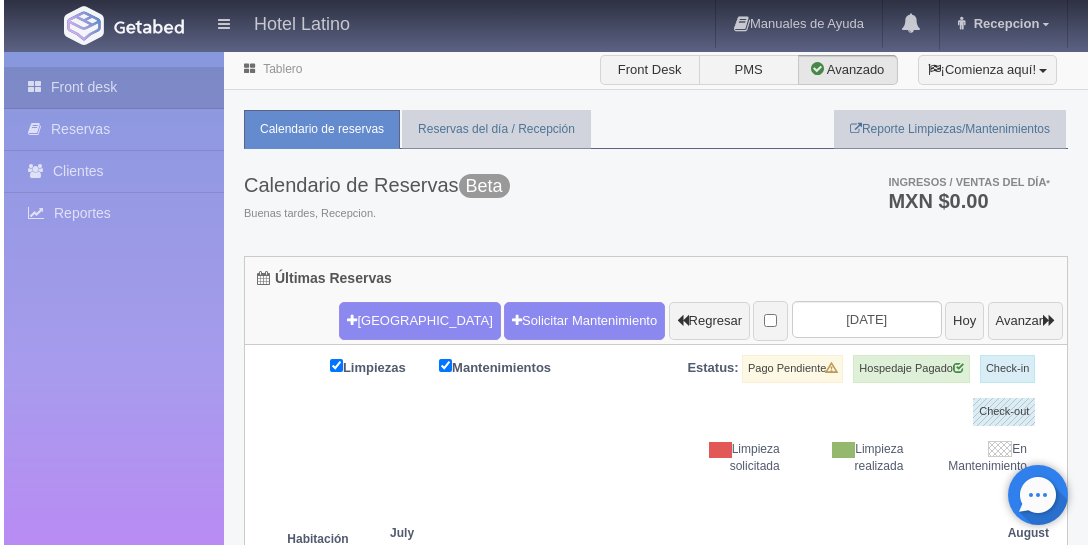 scroll, scrollTop: 0, scrollLeft: 0, axis: both 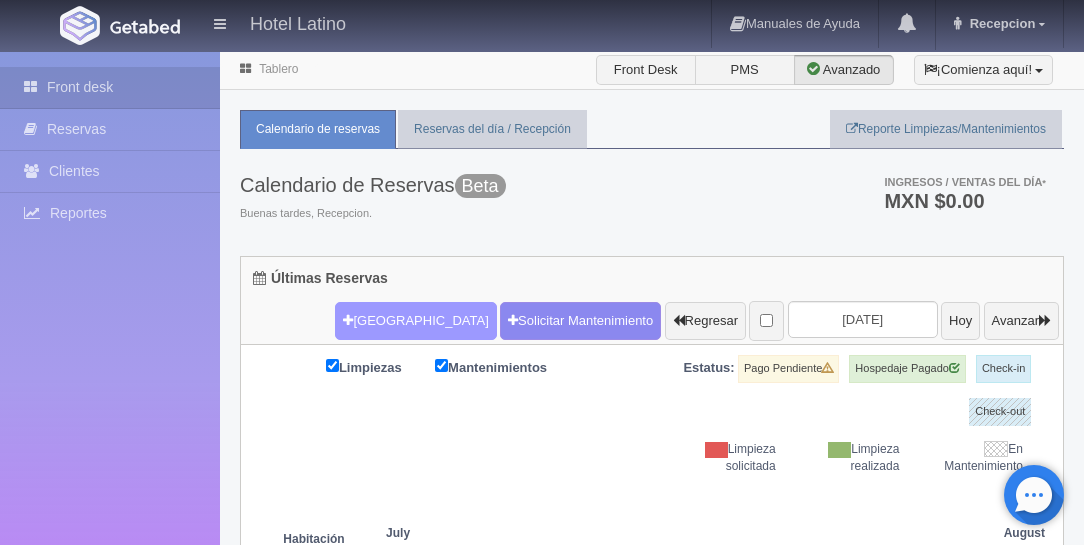 click on "[GEOGRAPHIC_DATA]" at bounding box center [415, 321] 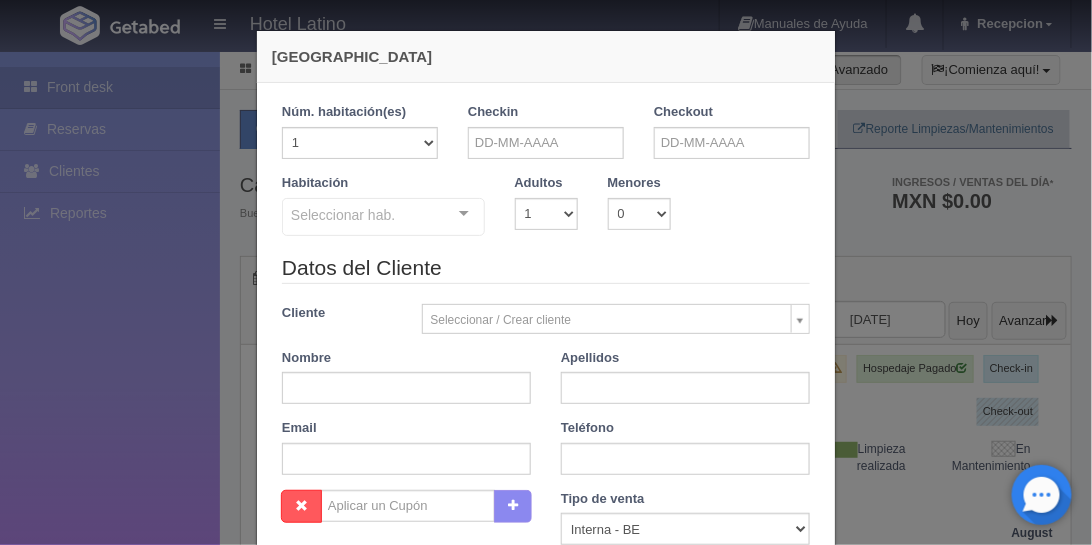 checkbox on "false" 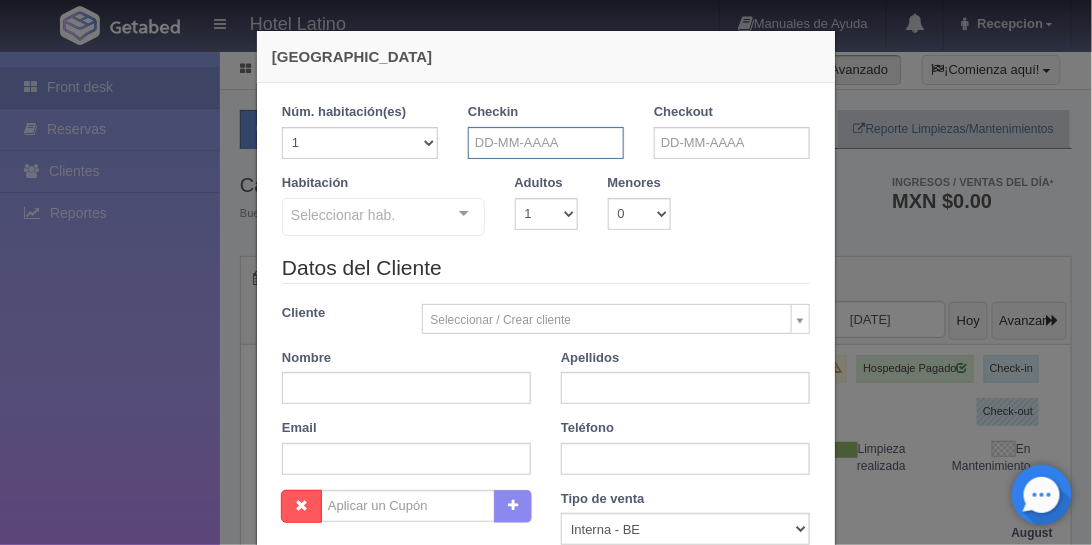 click at bounding box center (546, 143) 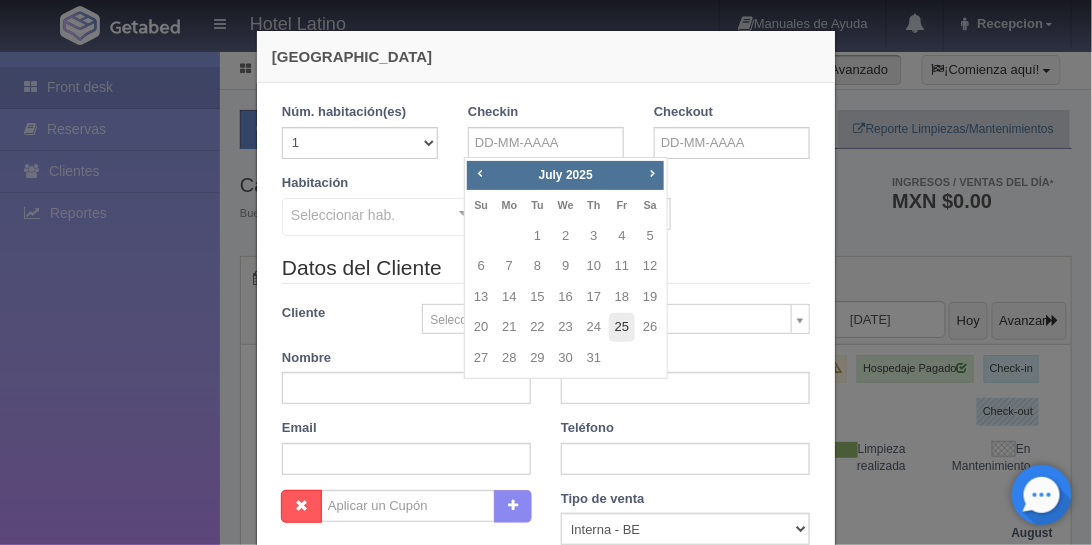 click on "25" at bounding box center [622, 327] 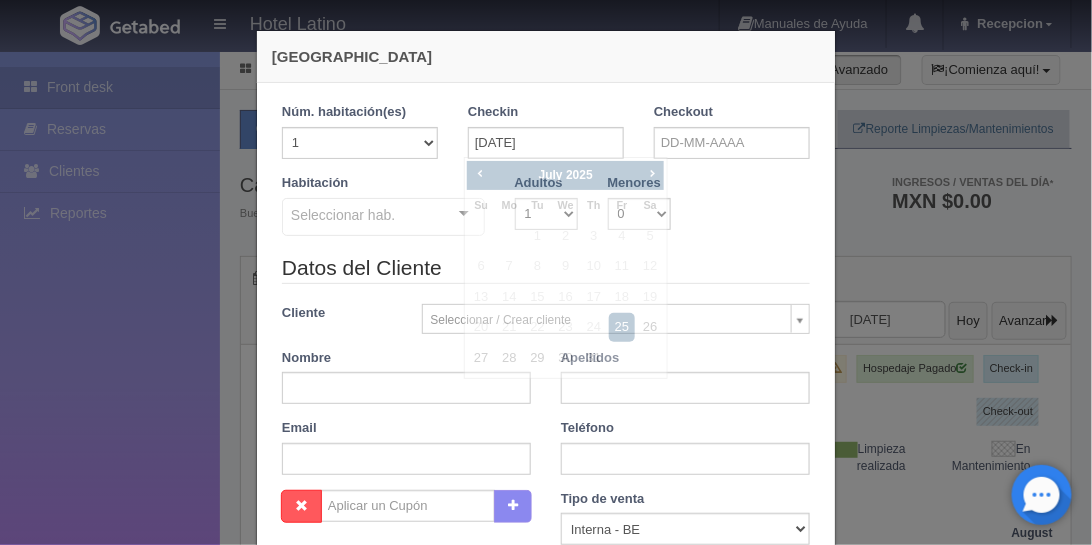 checkbox on "false" 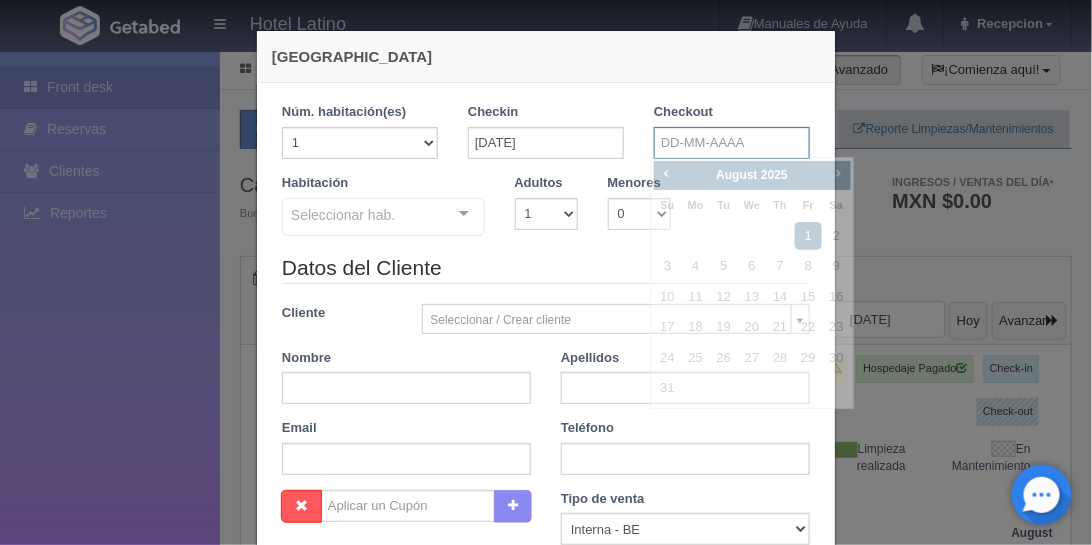 click at bounding box center [732, 143] 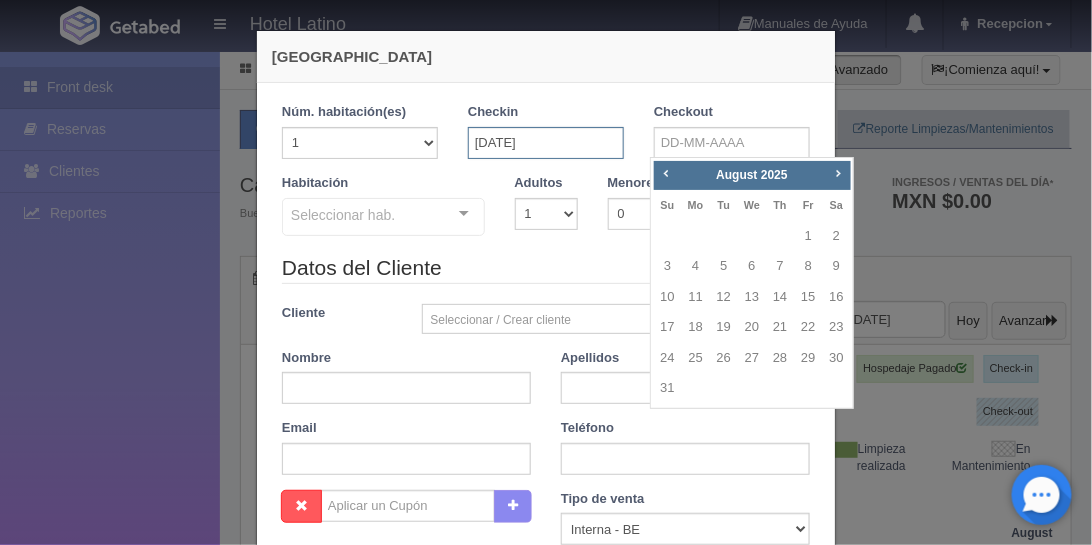 click on "[DATE]" at bounding box center (546, 143) 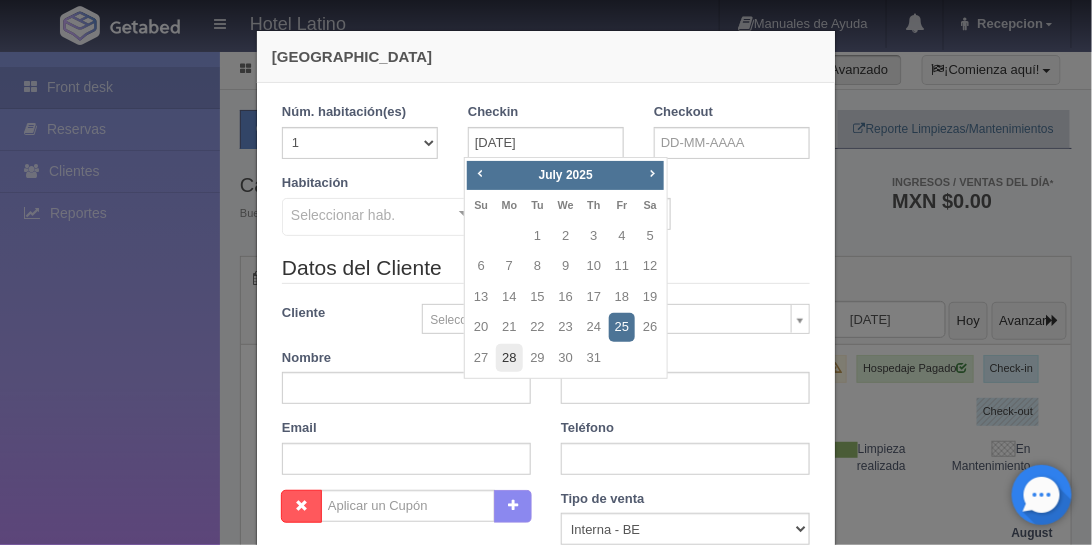 click on "28" at bounding box center (509, 358) 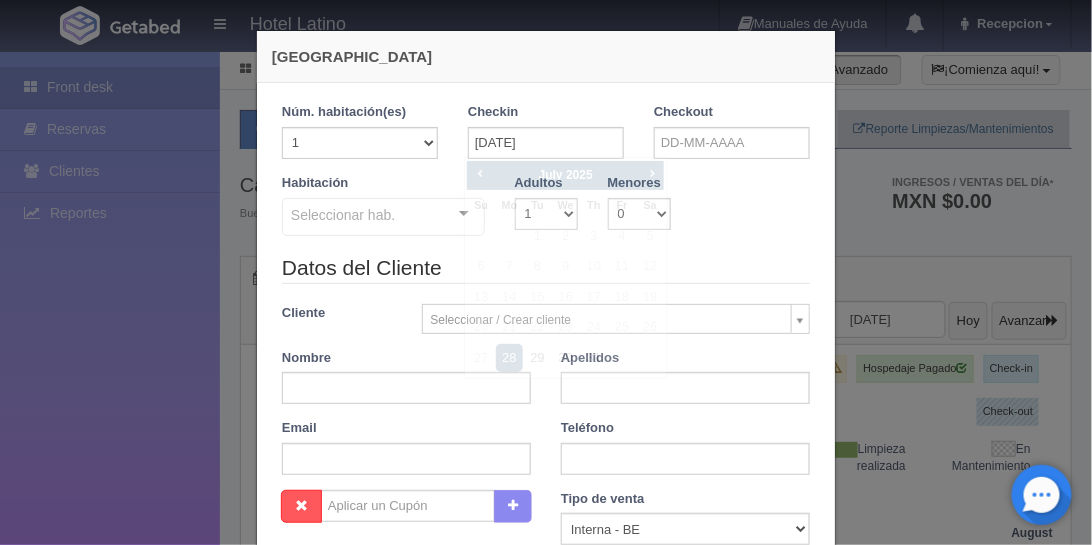 checkbox on "false" 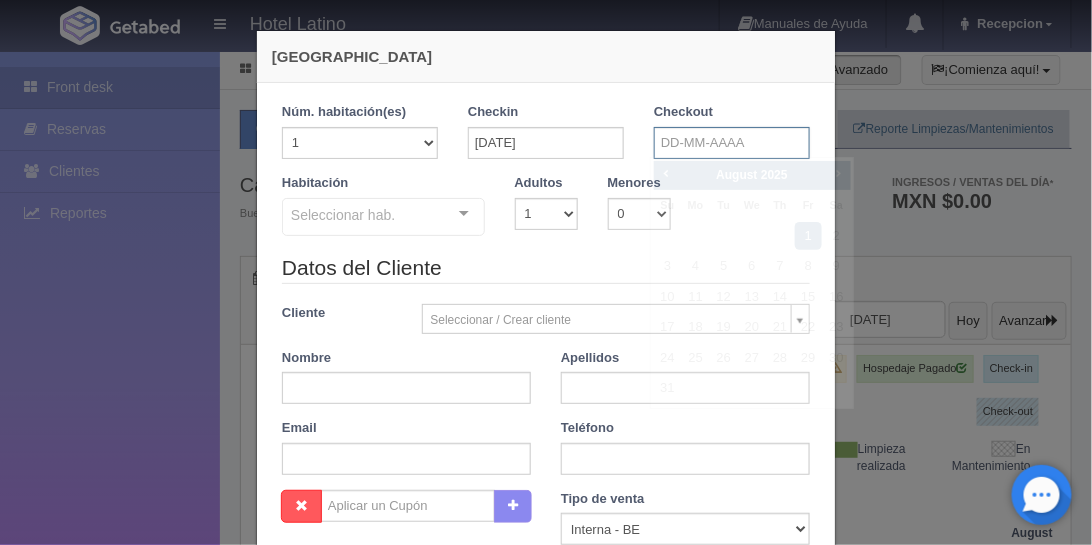 click at bounding box center (732, 143) 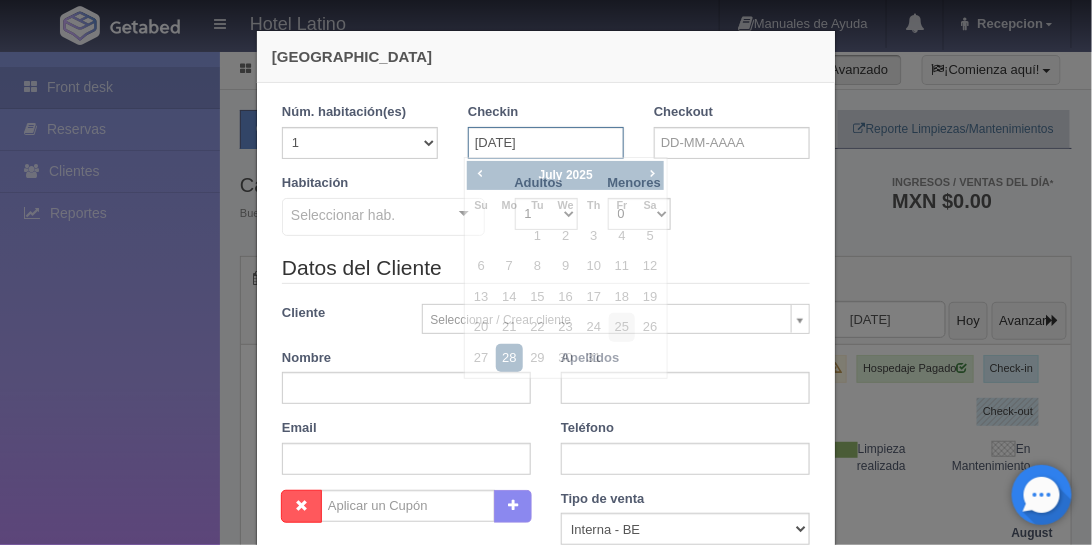 click on "[DATE]" at bounding box center [546, 143] 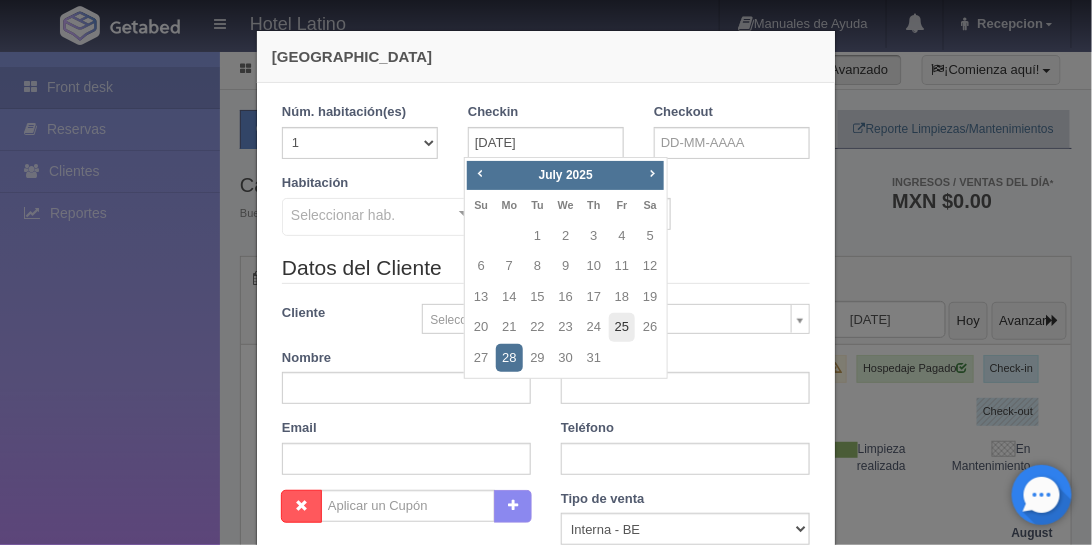 click on "25" at bounding box center [622, 327] 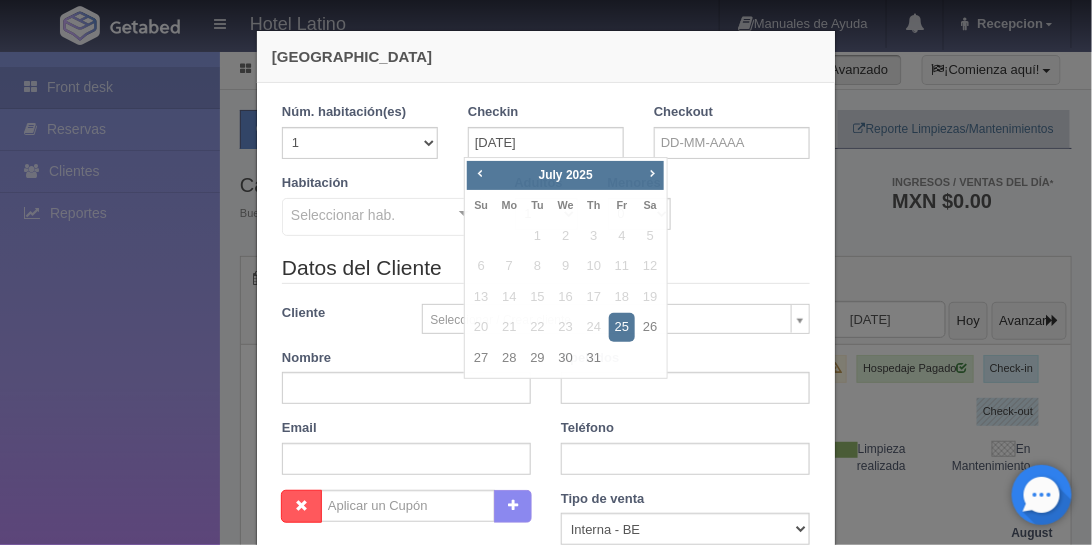 checkbox on "false" 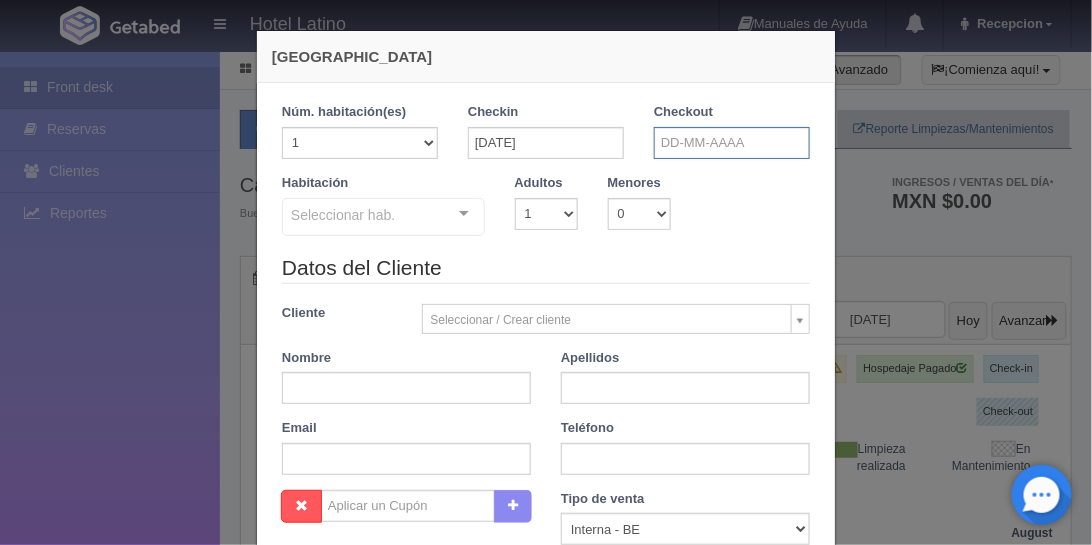 click at bounding box center (732, 143) 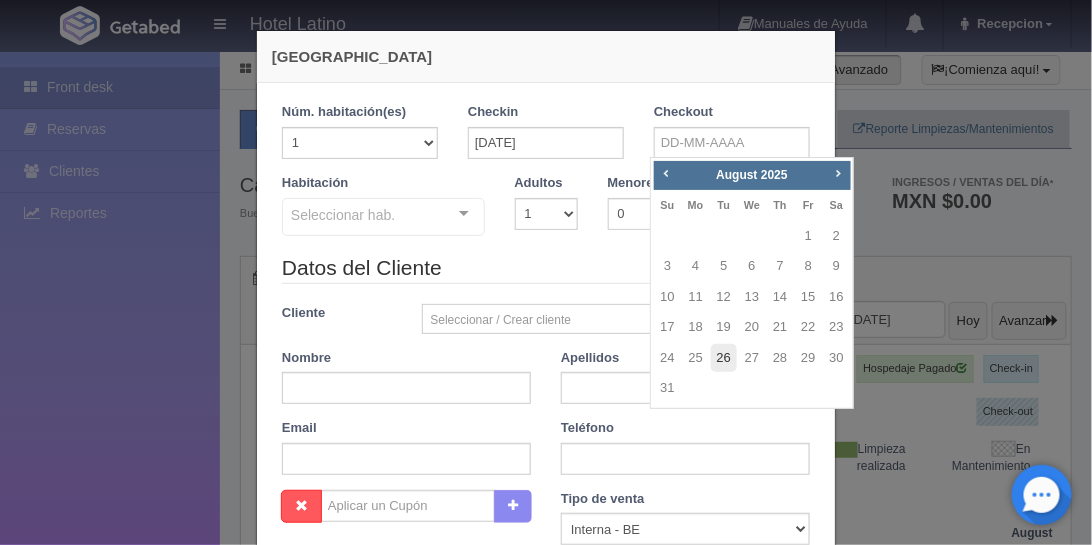click on "26" at bounding box center (724, 358) 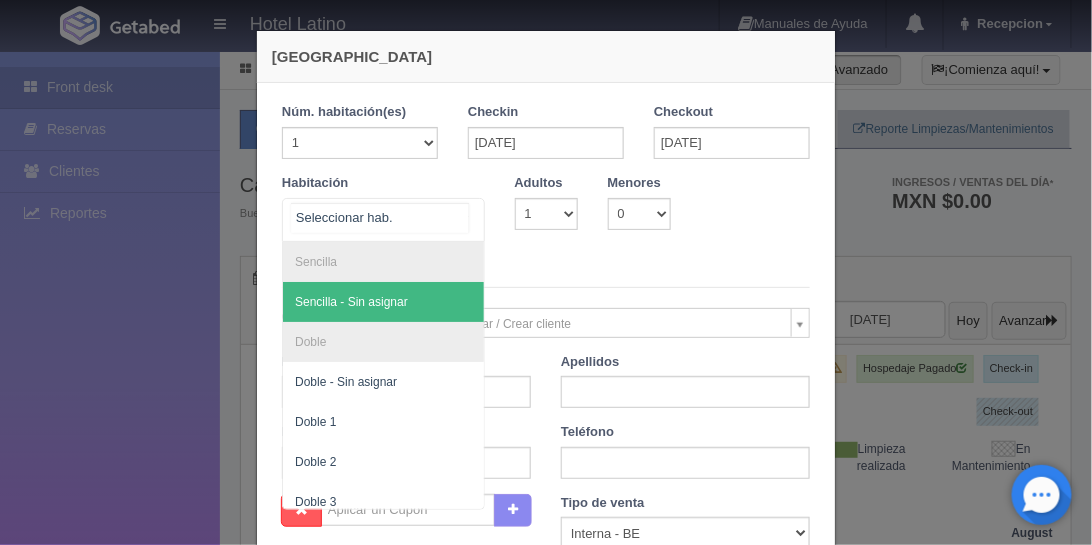 click at bounding box center (383, 220) 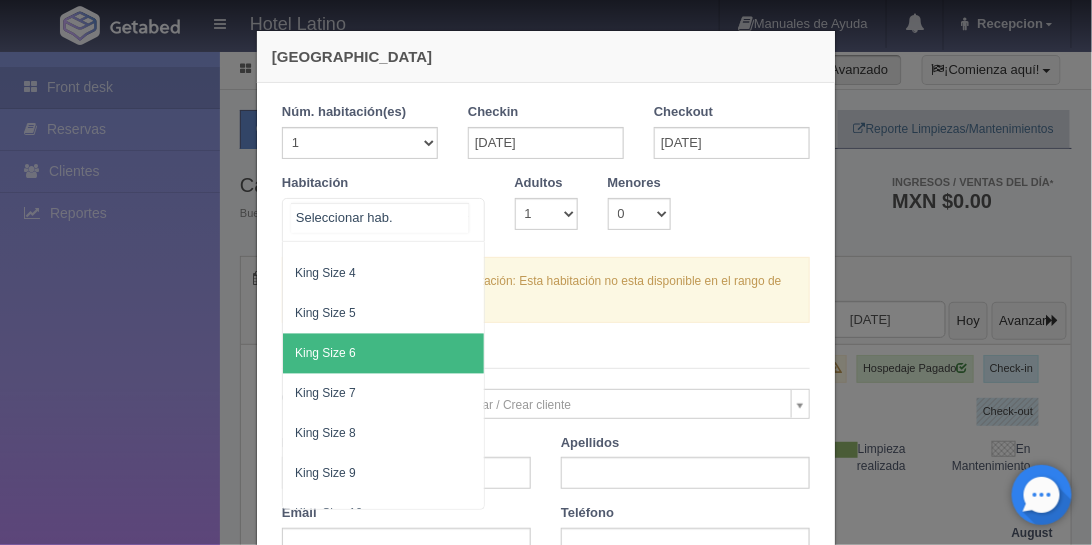 scroll, scrollTop: 800, scrollLeft: 0, axis: vertical 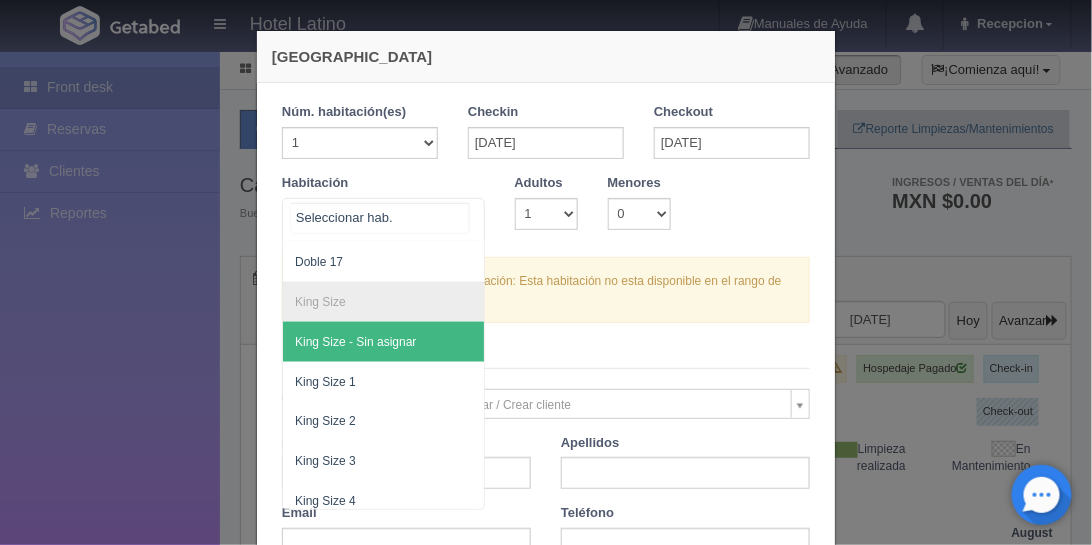 click on "King Size - Sin asignar" at bounding box center [383, 342] 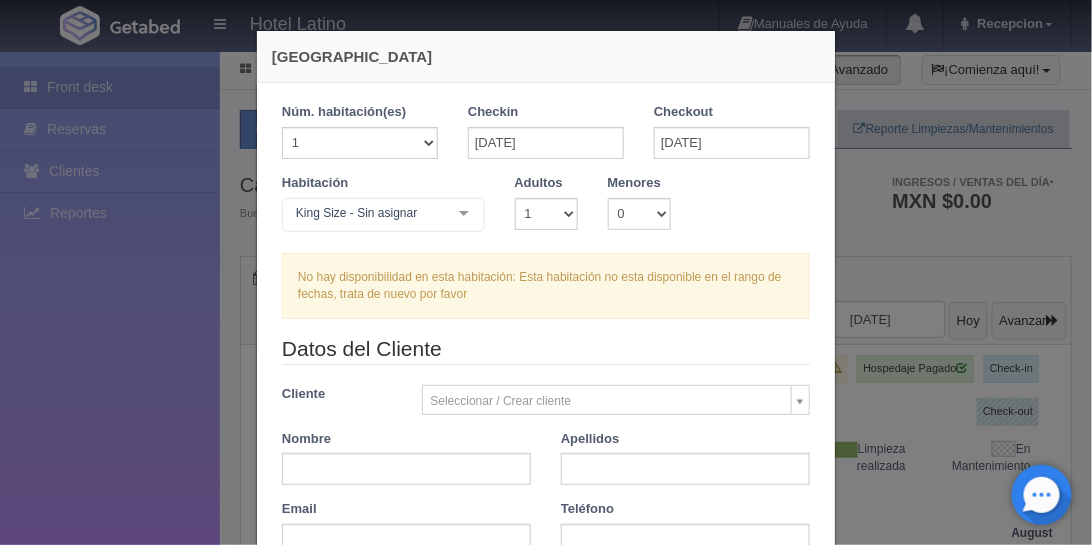 checkbox on "false" 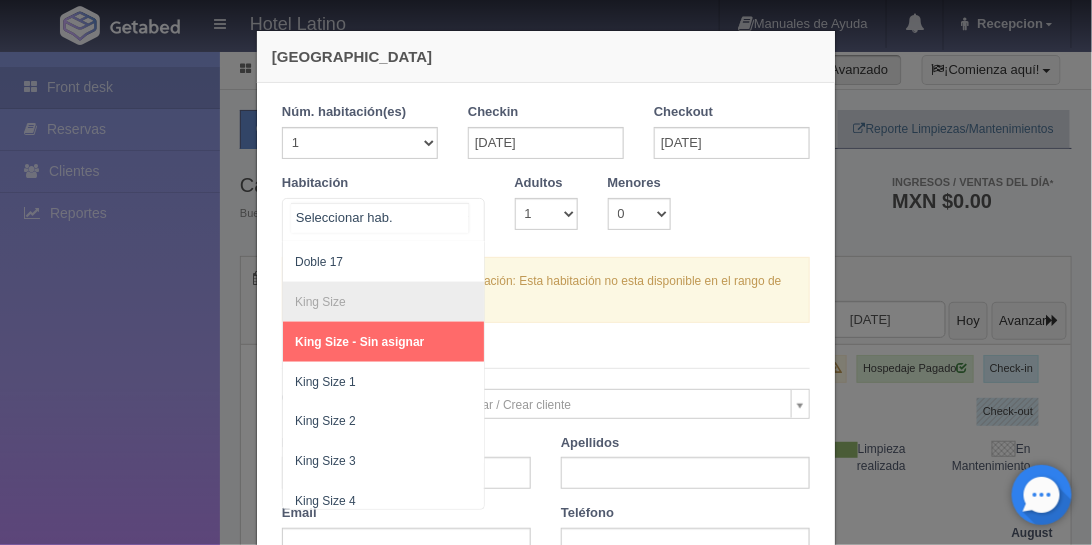 click at bounding box center [383, 220] 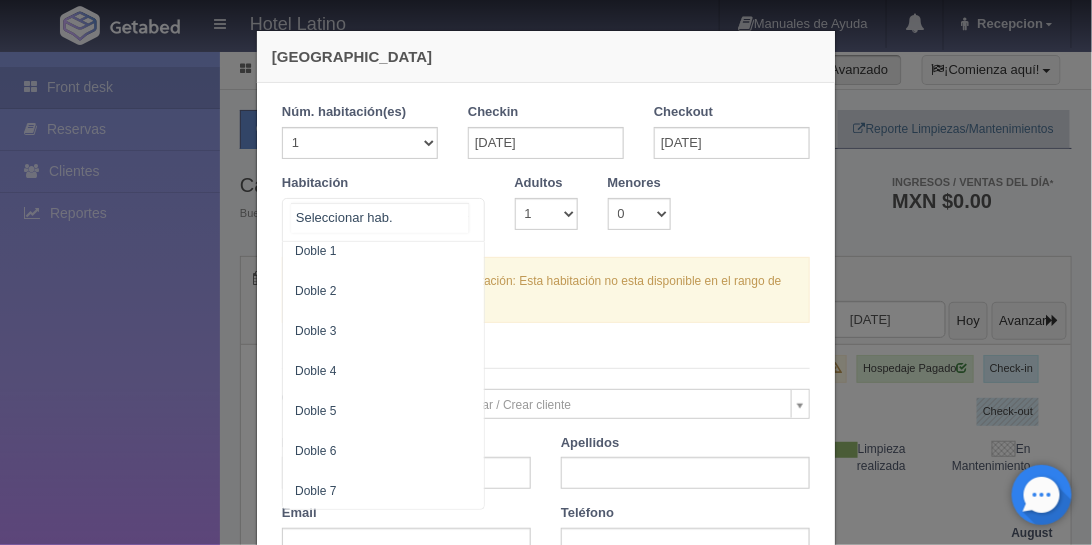 scroll, scrollTop: 0, scrollLeft: 0, axis: both 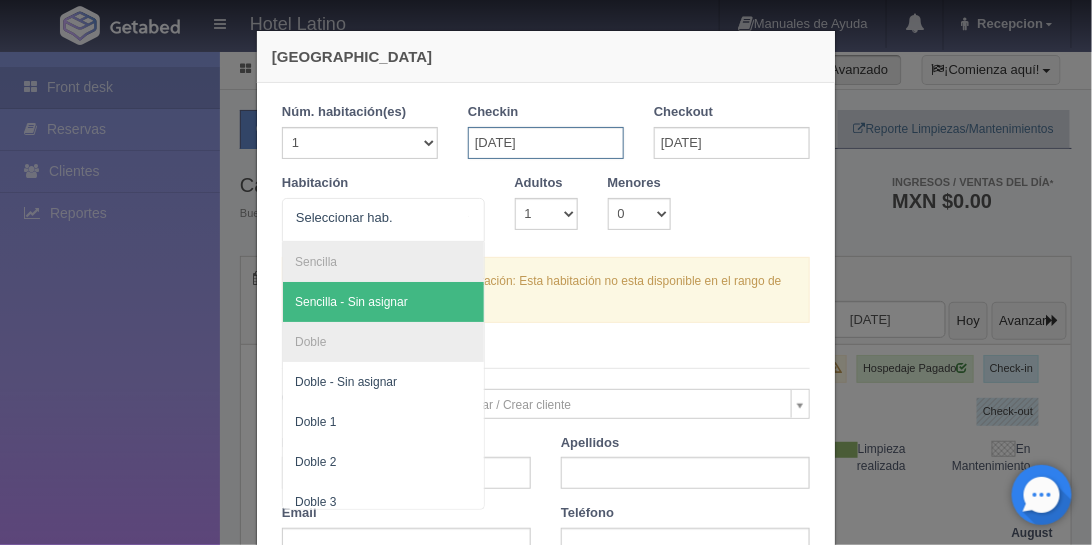 click on "[DATE]" at bounding box center (546, 143) 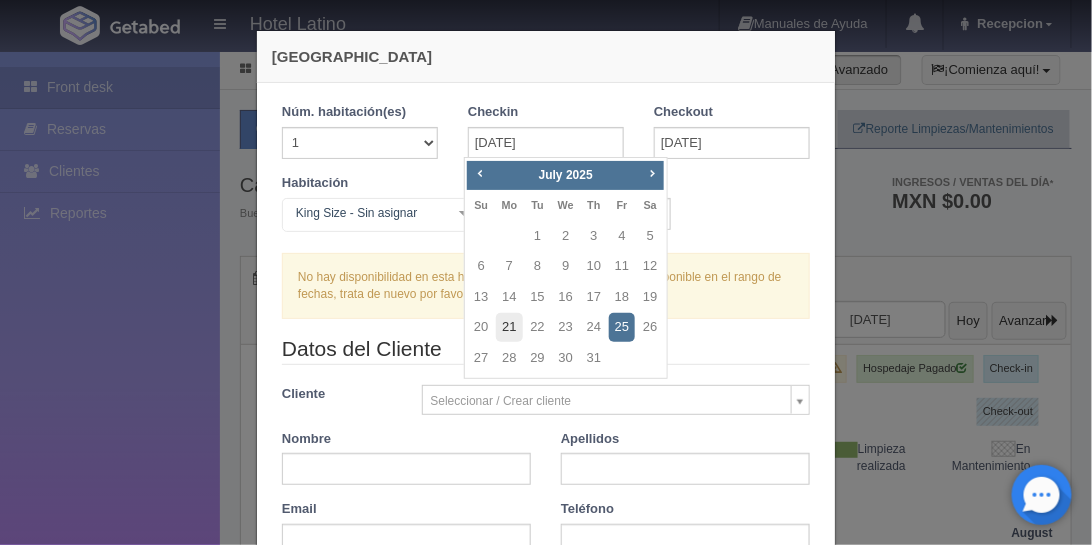 click on "21" at bounding box center (509, 327) 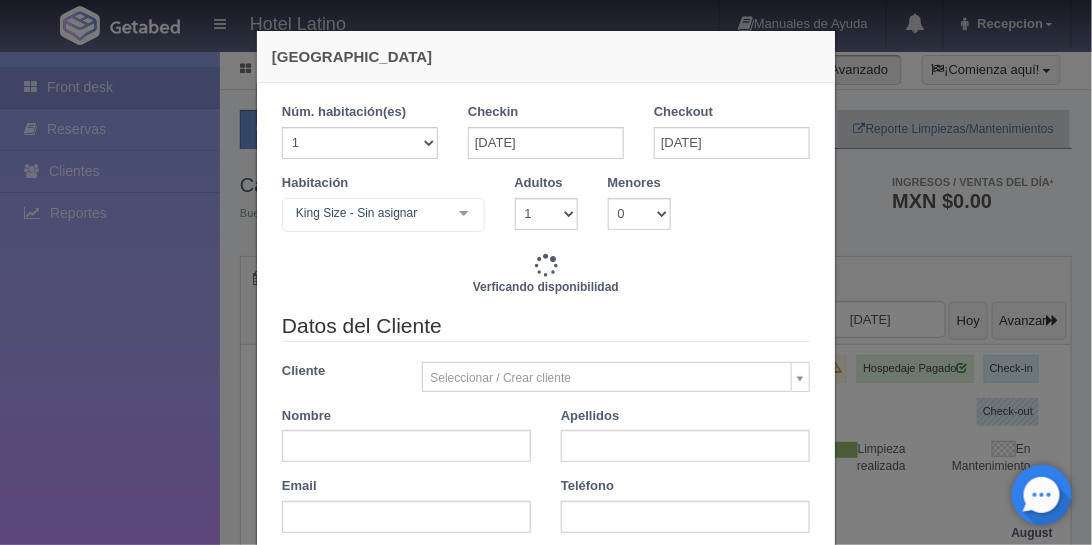 checkbox on "false" 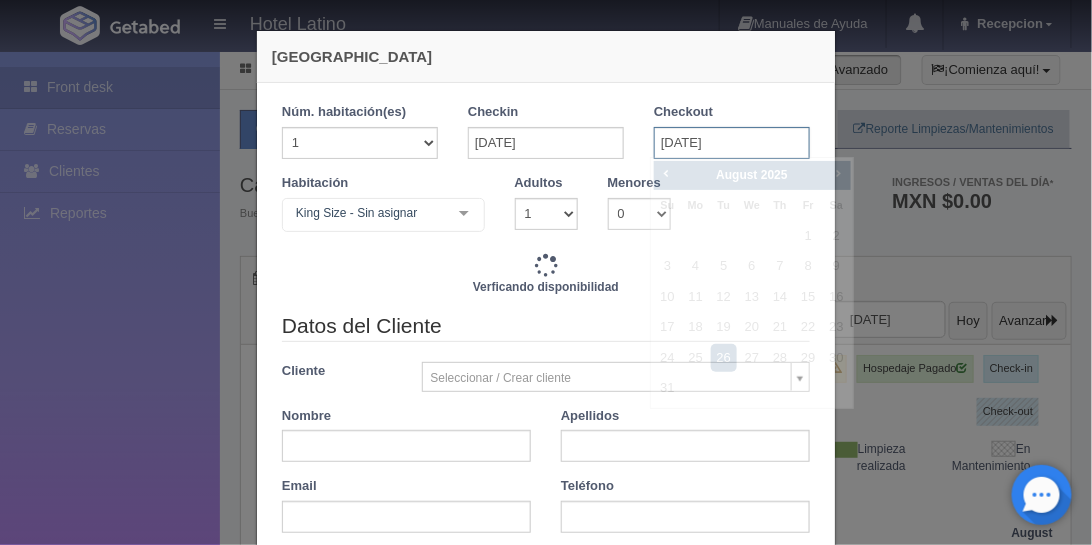 click on "[DATE]" at bounding box center (732, 143) 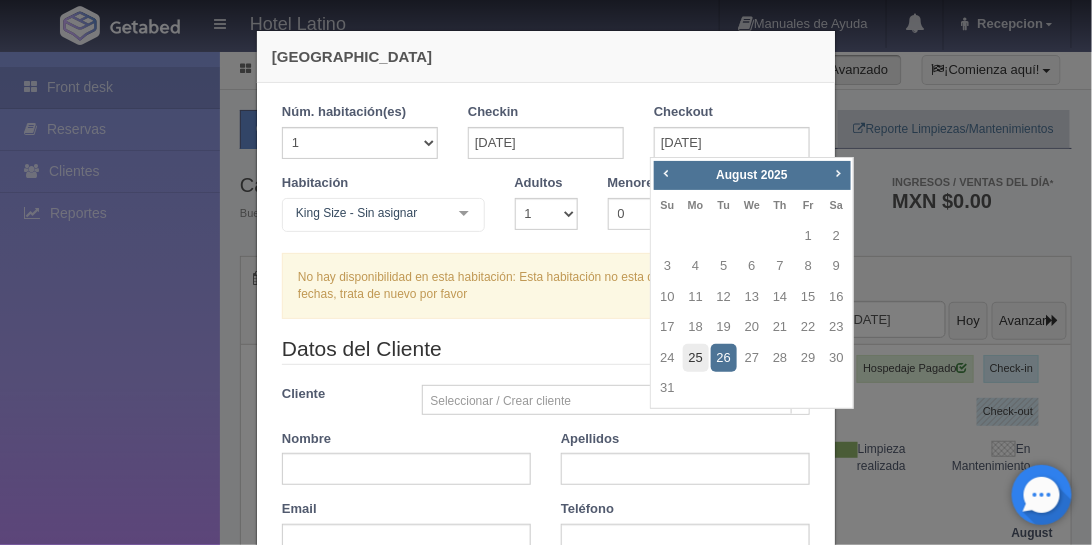 click on "25" at bounding box center [696, 358] 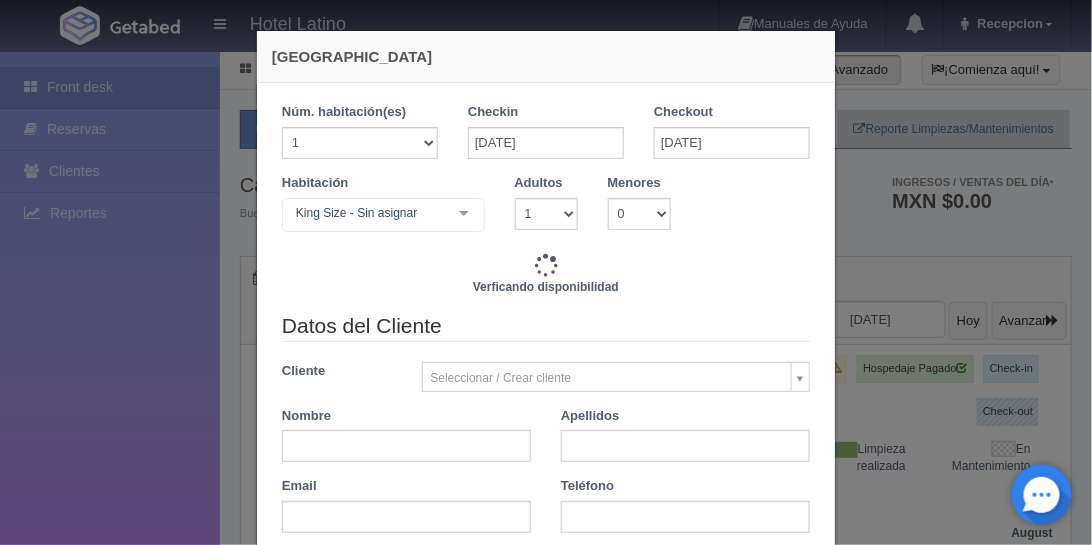 checkbox on "false" 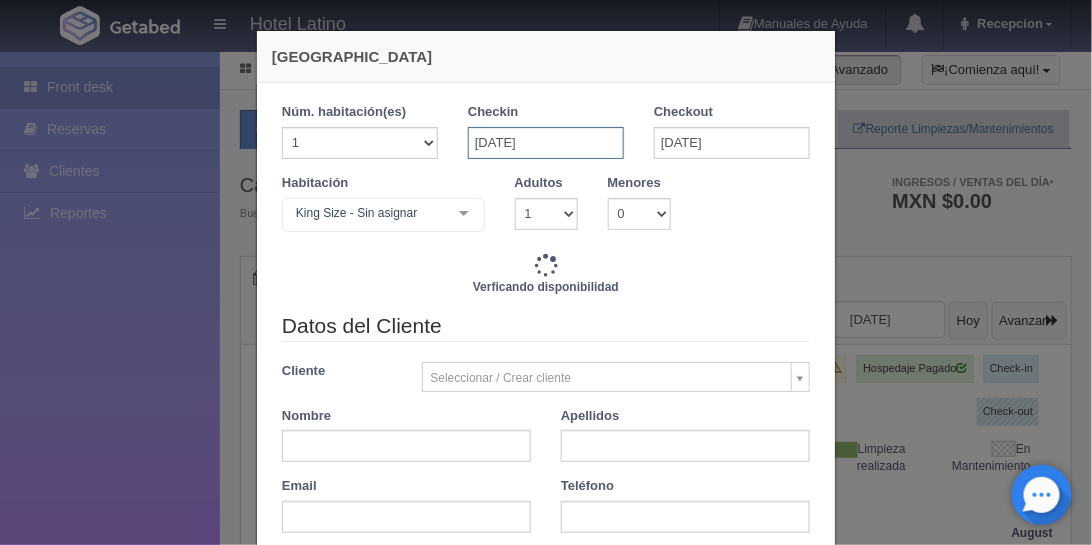 click on "[DATE]" at bounding box center (546, 143) 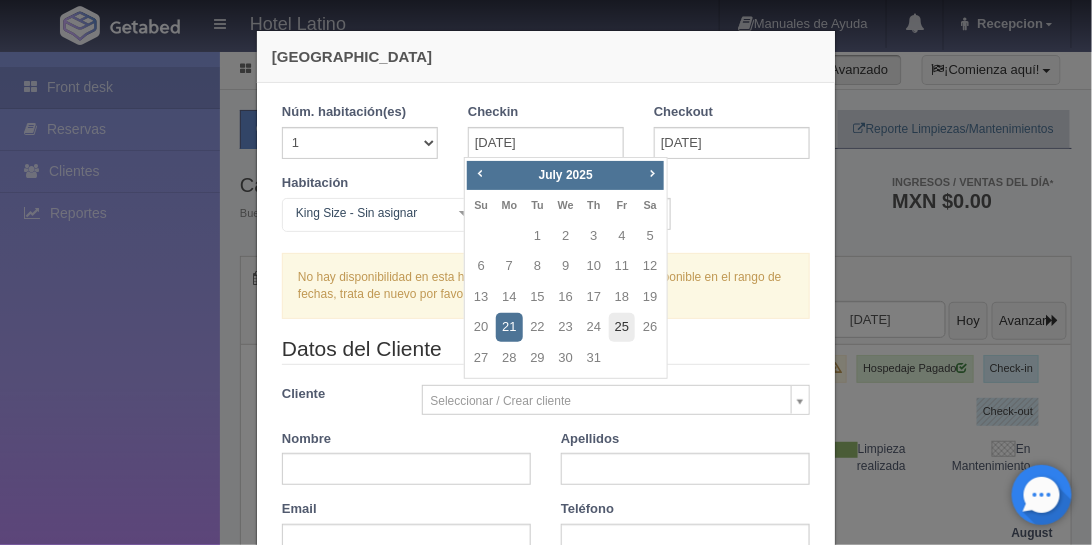 click on "25" at bounding box center [622, 327] 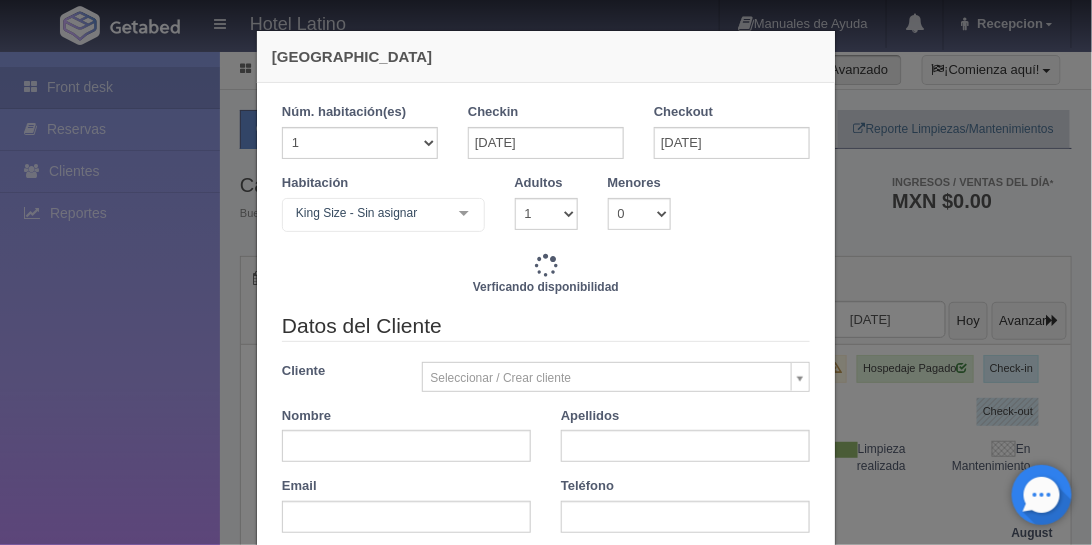checkbox on "false" 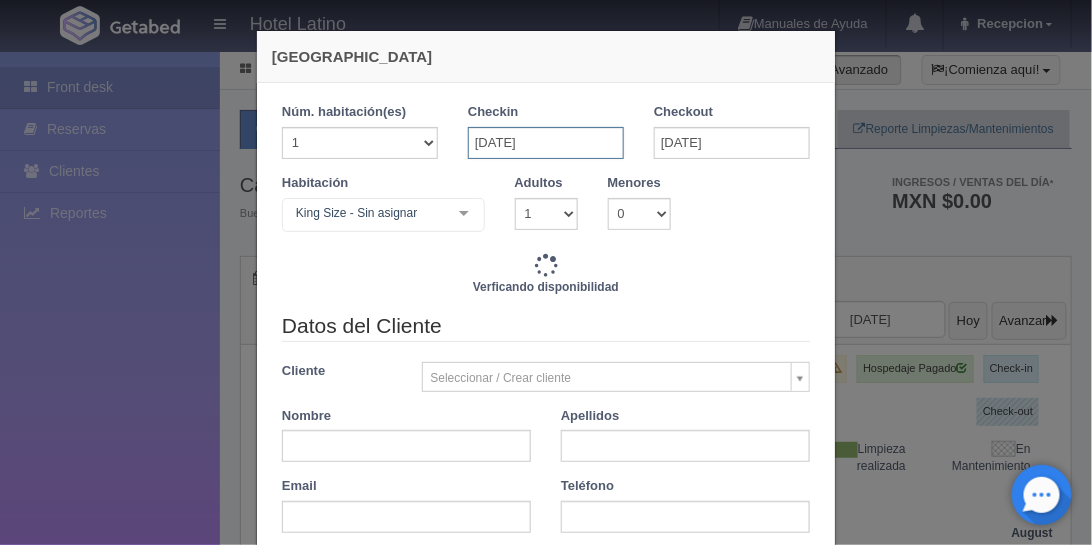 click on "[DATE]" at bounding box center (546, 143) 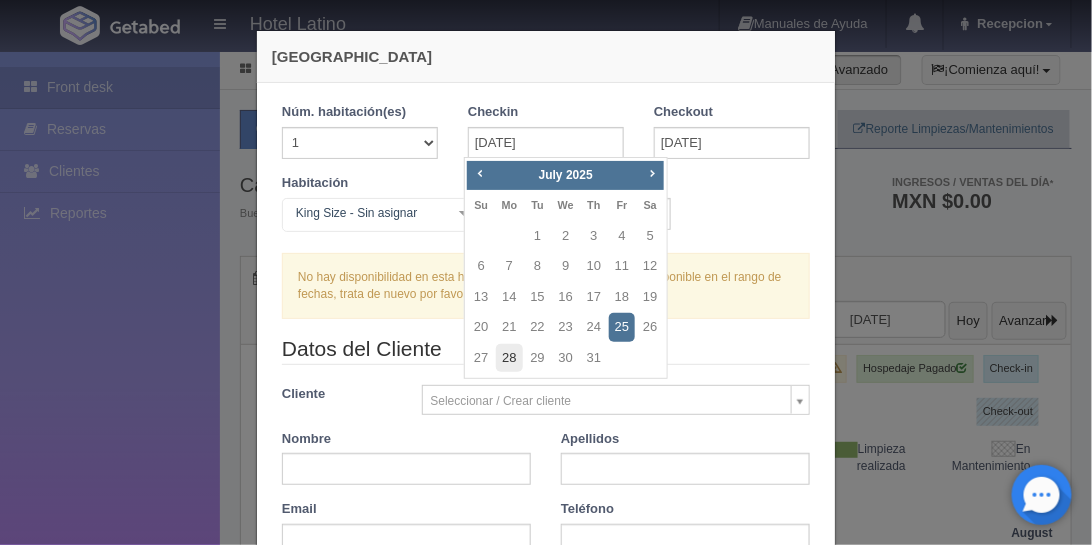 click on "28" at bounding box center [509, 358] 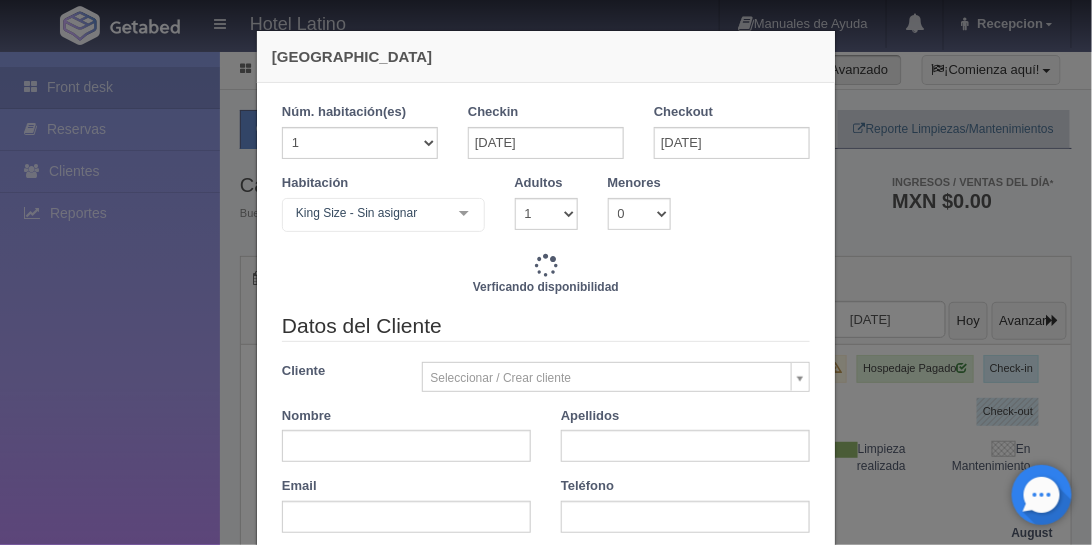 checkbox on "false" 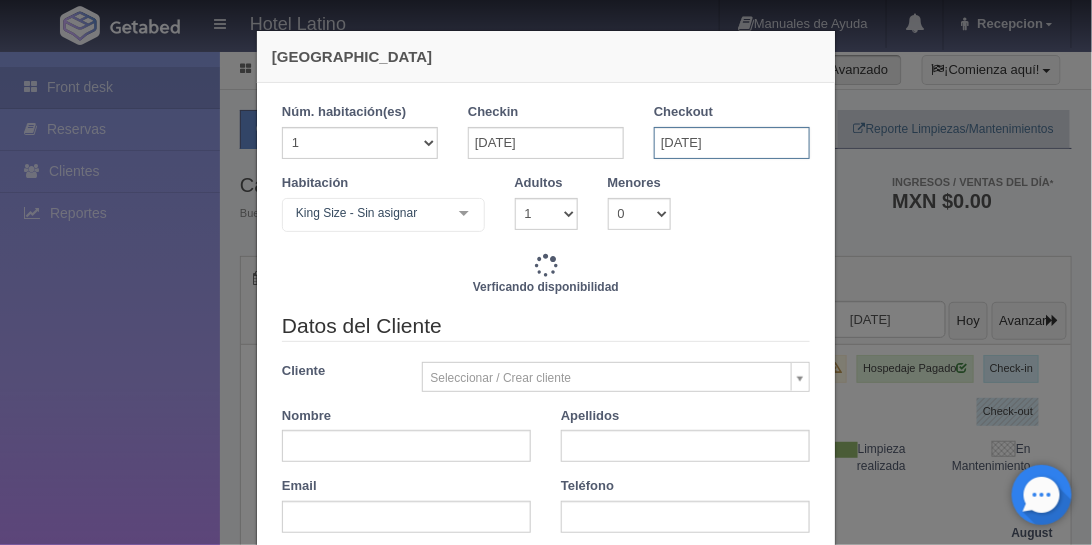 click on "[DATE]" at bounding box center (732, 143) 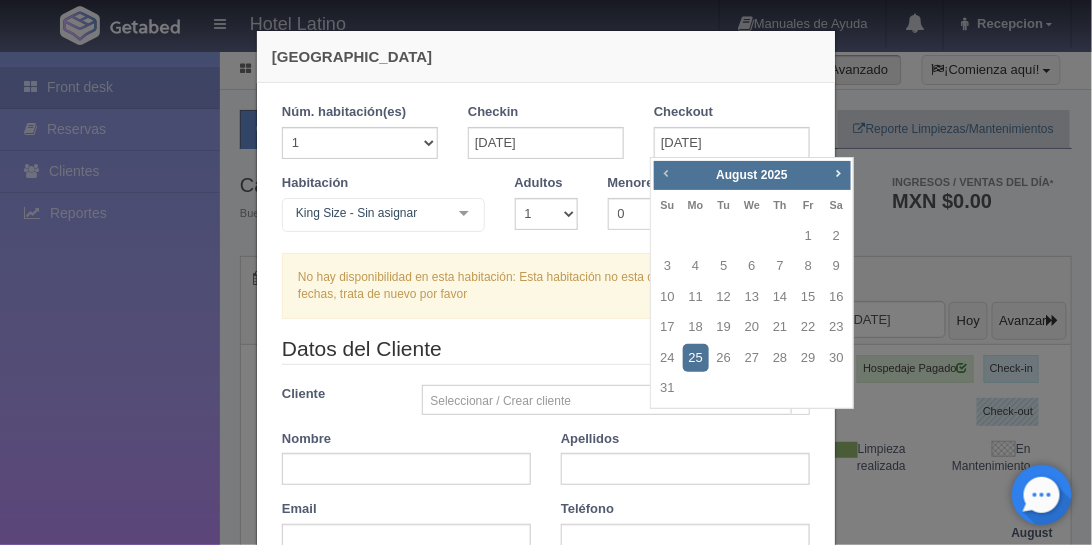 click on "Prev" at bounding box center (666, 173) 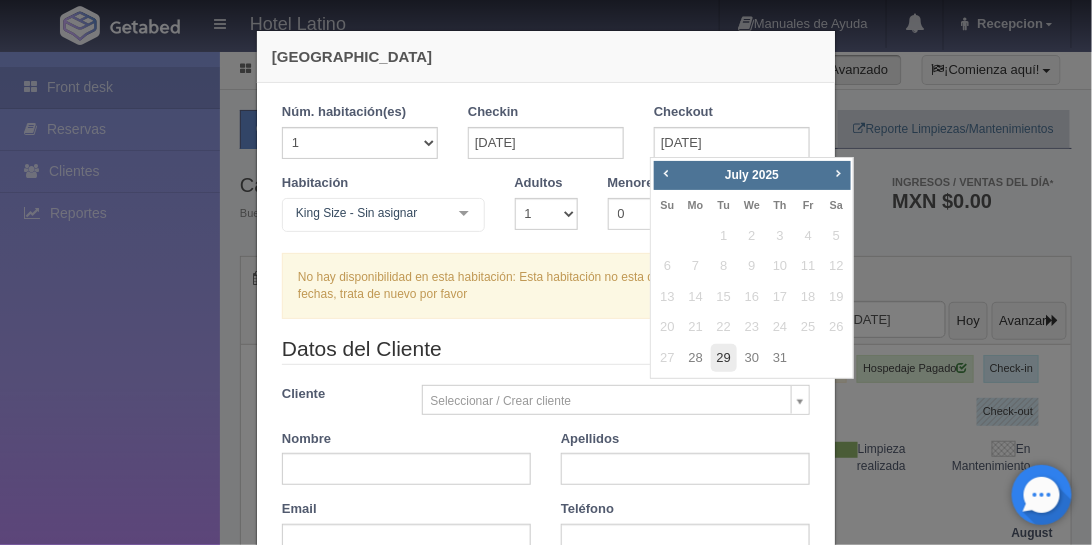 click on "29" at bounding box center [724, 358] 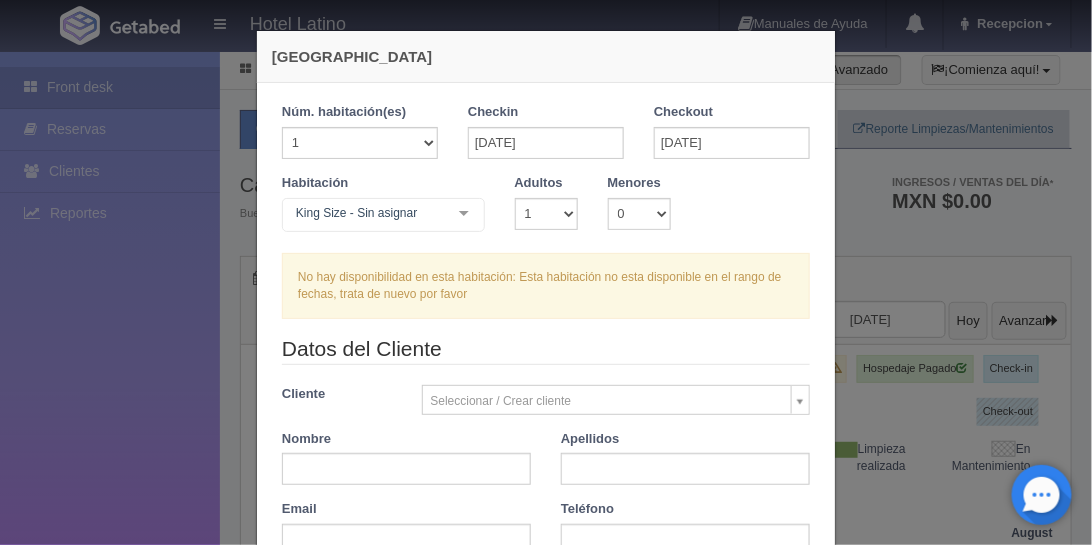 checkbox on "false" 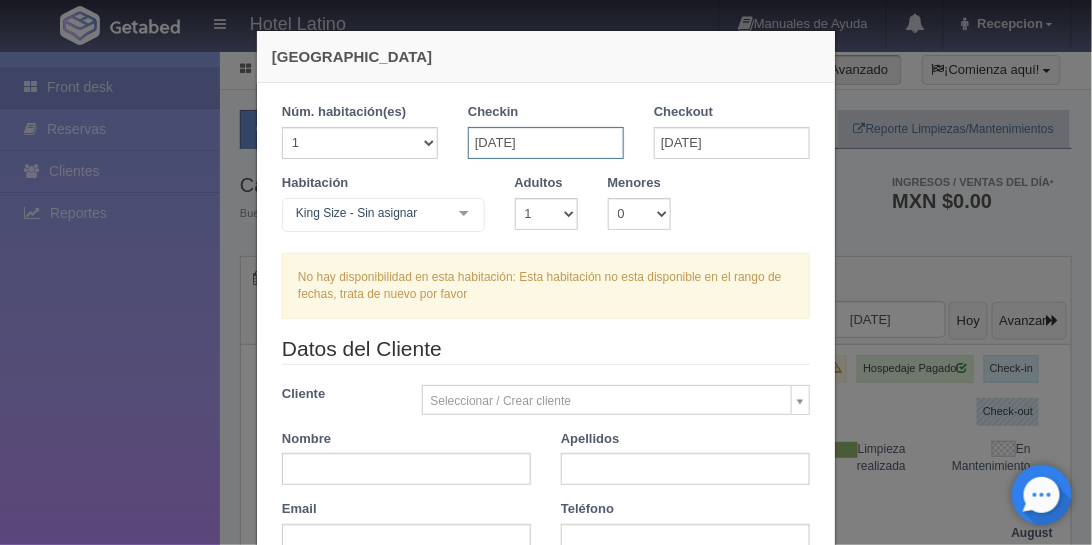 click on "[DATE]" at bounding box center [546, 143] 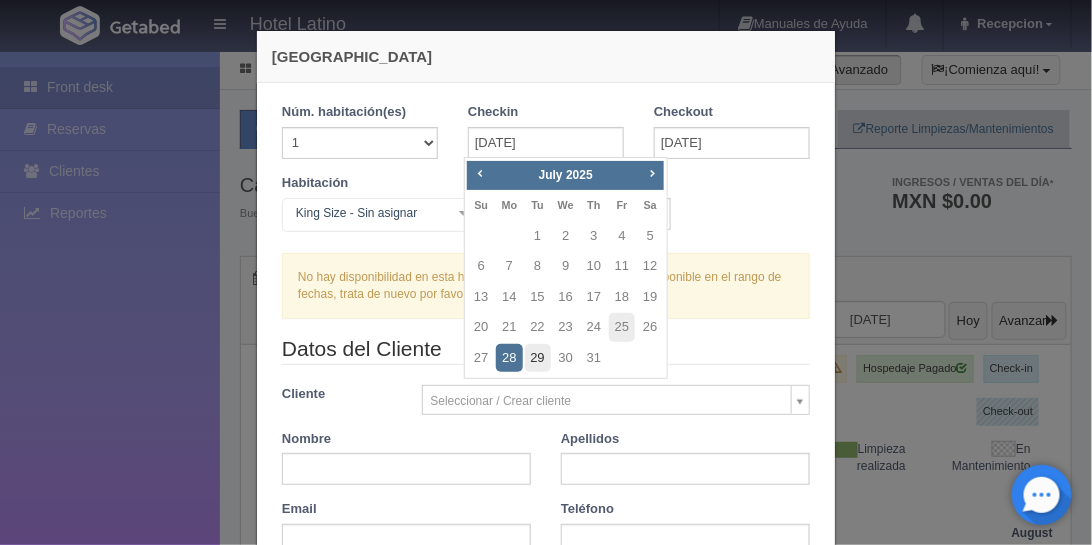 click on "29" at bounding box center (538, 358) 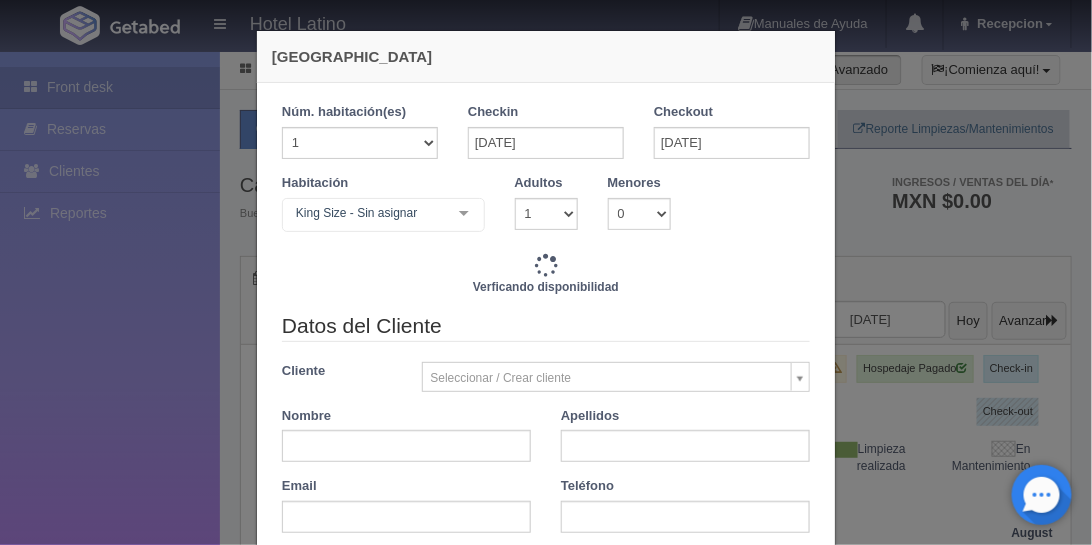 checkbox on "false" 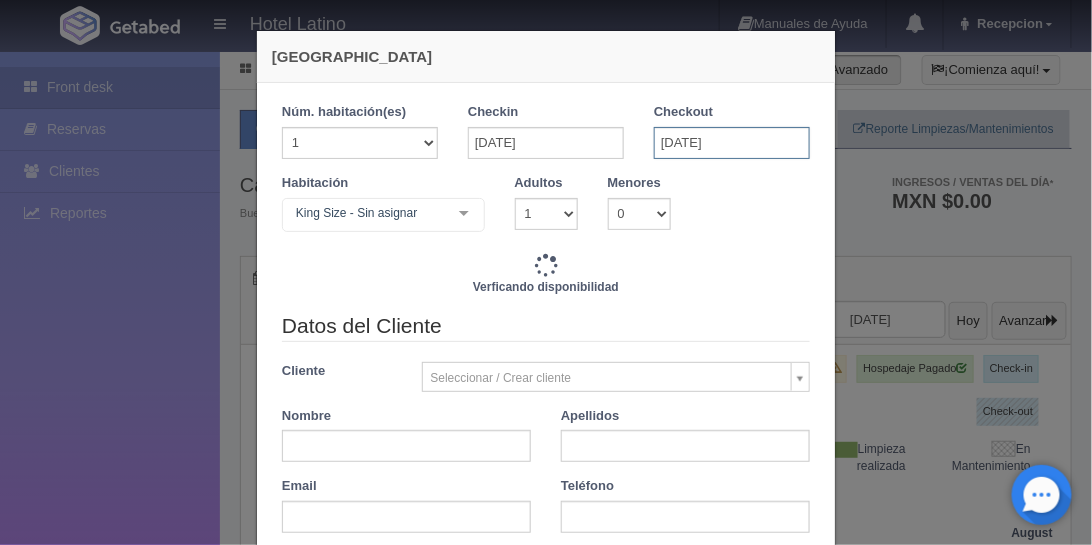 click on "[DATE]" at bounding box center (732, 143) 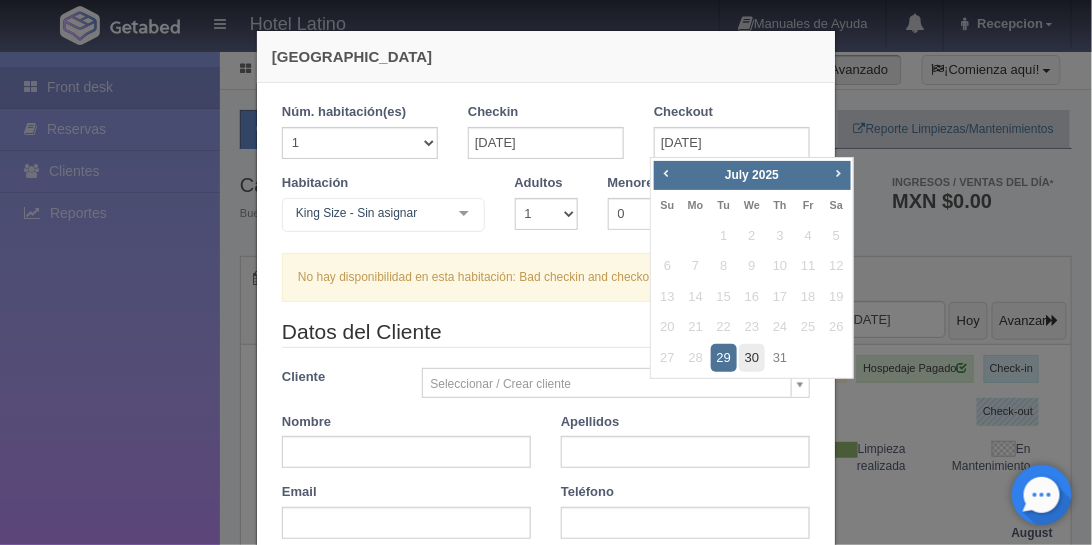 click on "1 2 3 4 5 6 7 8 9 10 11 12 13 14 15 16 17 18 19 20 21 22 23 24 25 26 27 28 29 30 31" at bounding box center (752, 297) 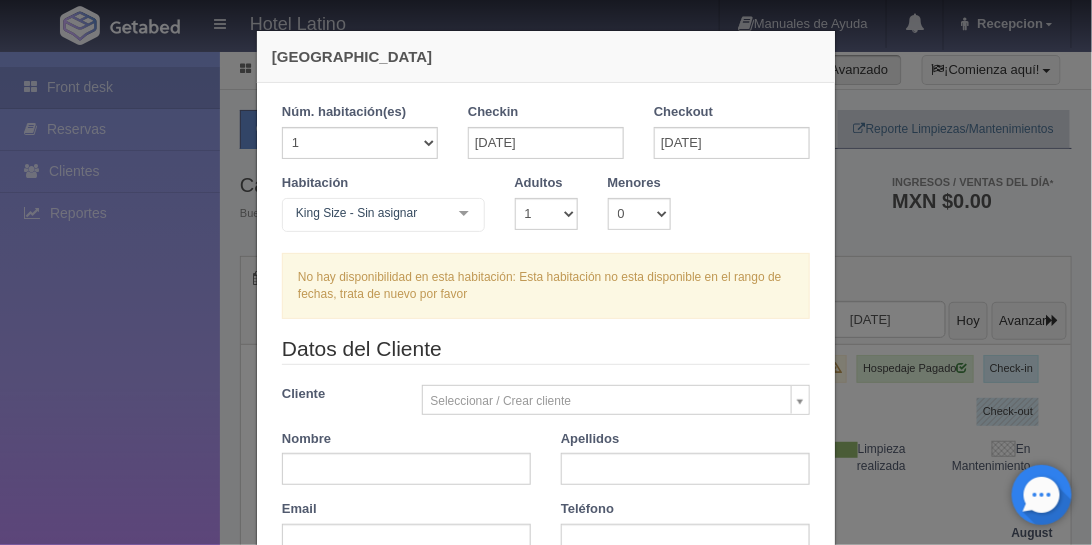 checkbox on "false" 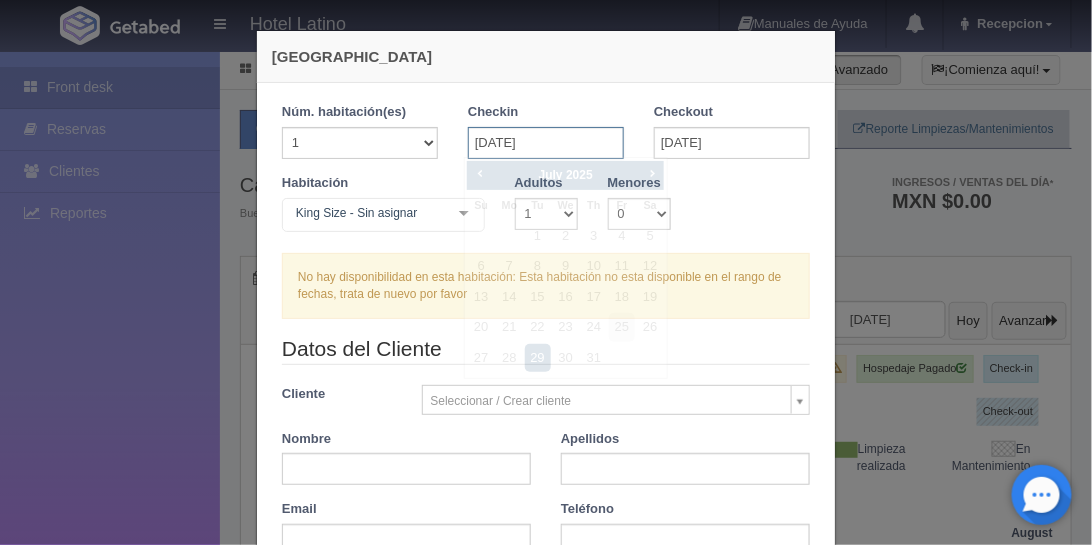 click on "[DATE]" at bounding box center [546, 143] 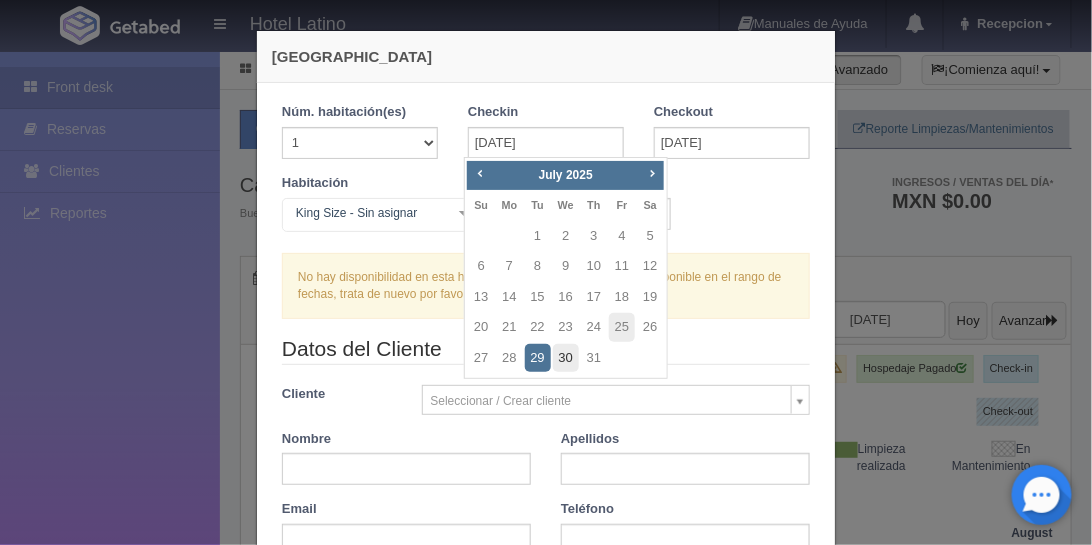 click on "30" at bounding box center [566, 358] 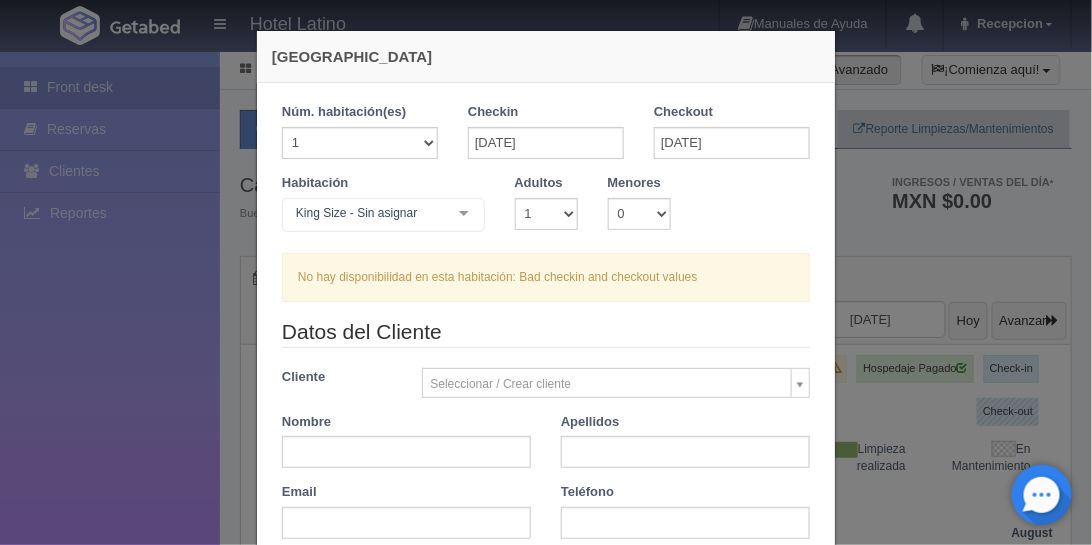 checkbox on "false" 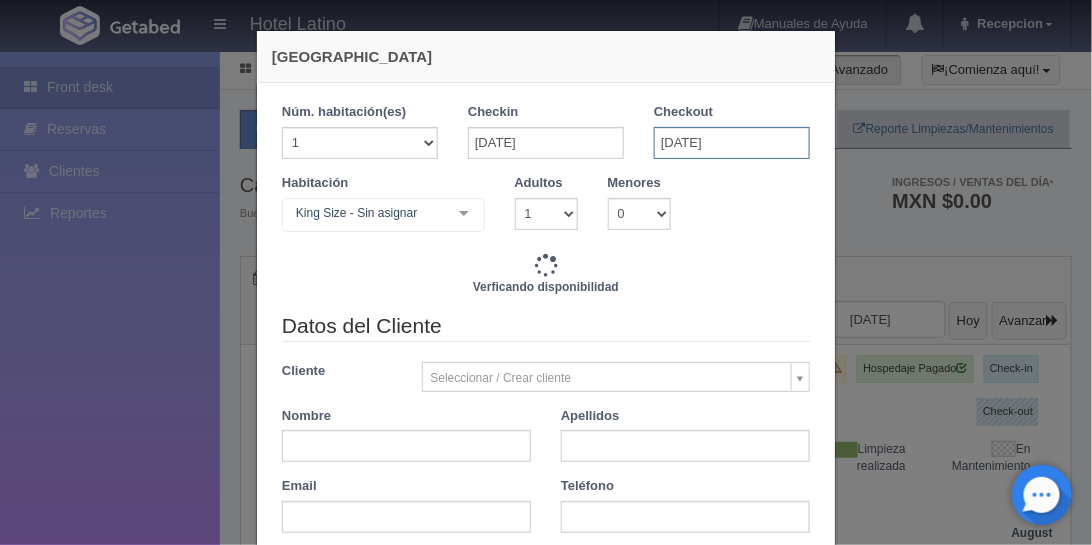 click on "[DATE]" at bounding box center (732, 143) 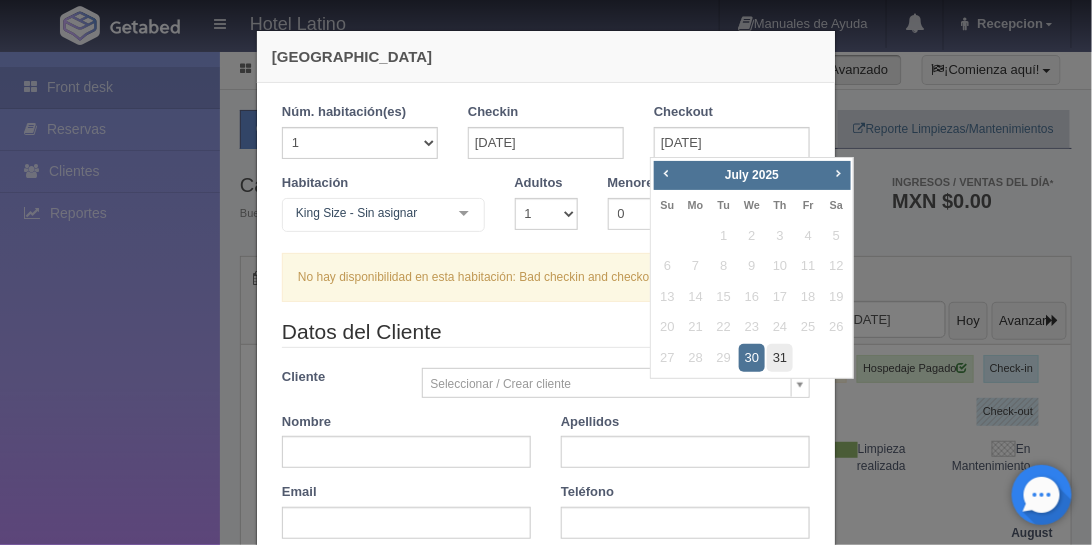 click on "31" at bounding box center [780, 358] 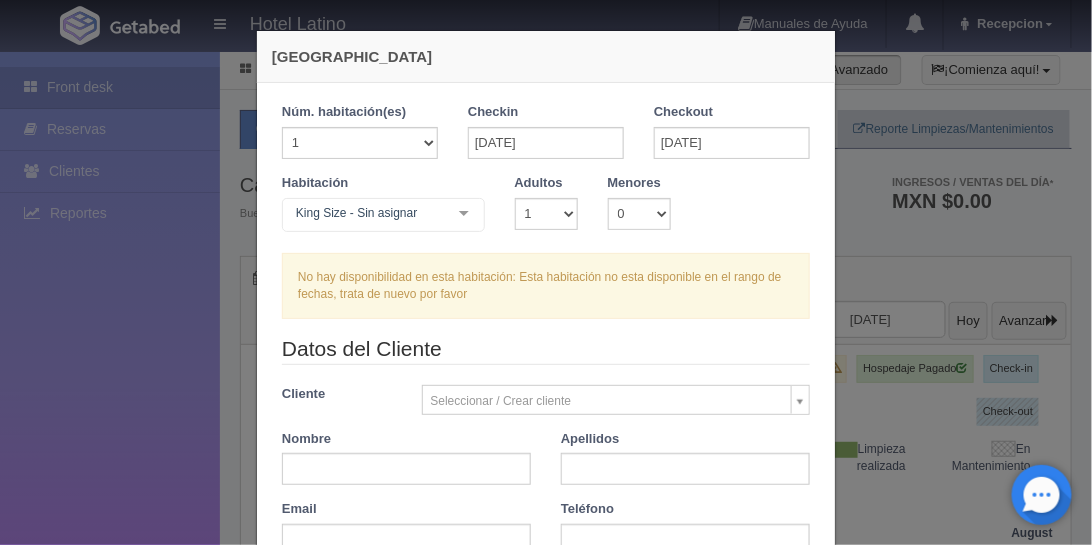 checkbox on "false" 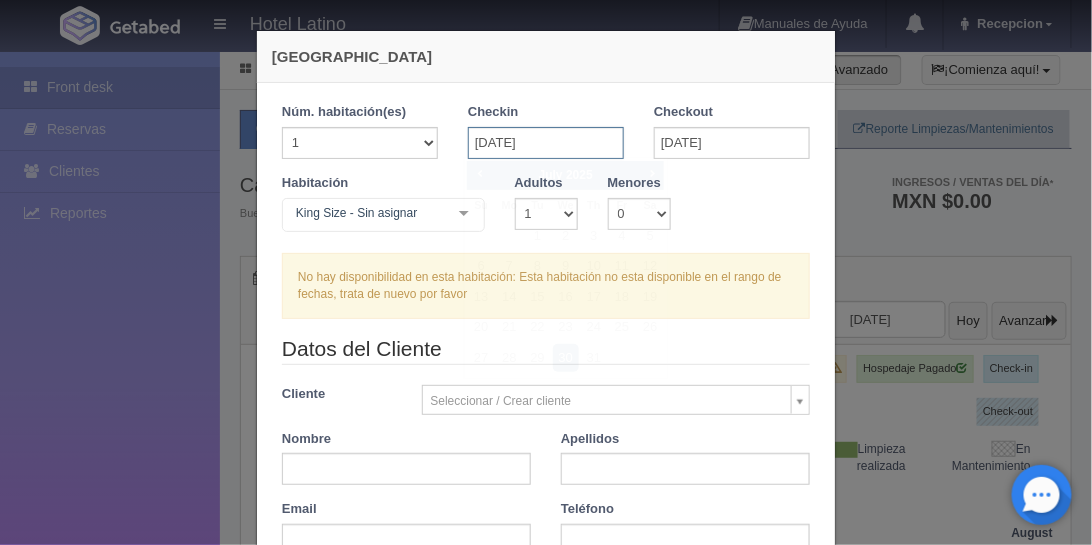 click on "[DATE]" at bounding box center [546, 143] 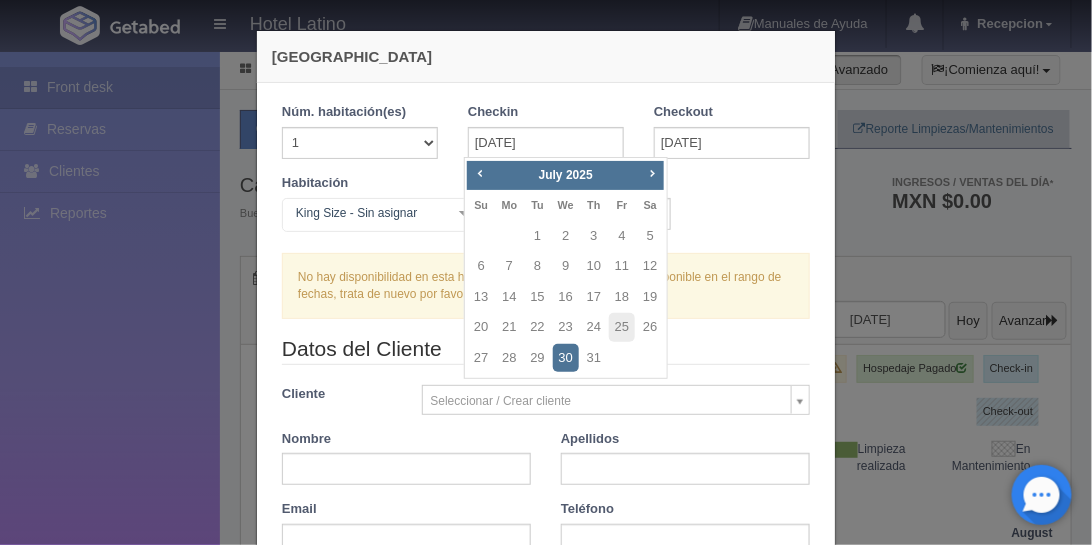 click on "Next" at bounding box center (652, 173) 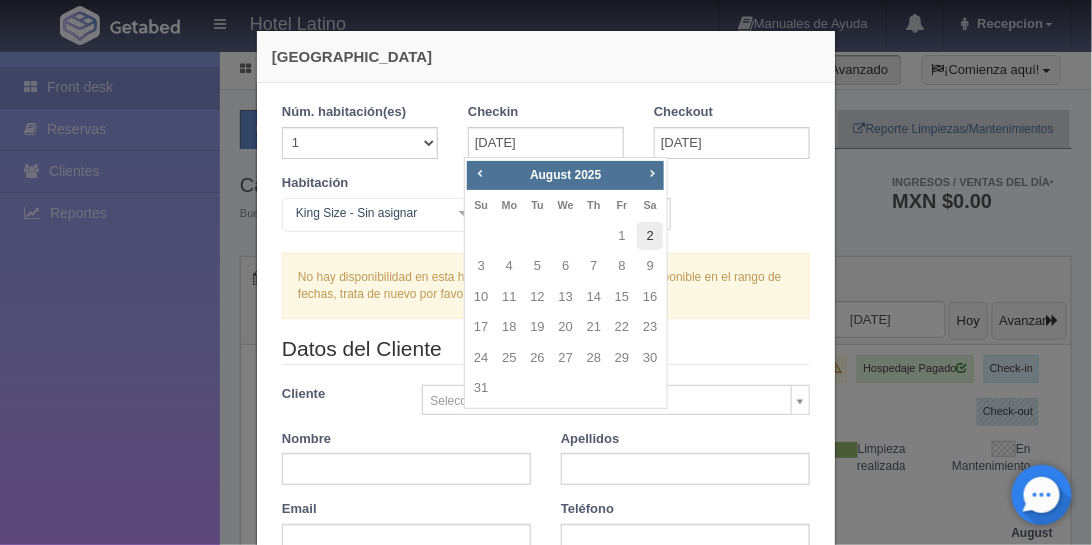 click on "2" at bounding box center (650, 236) 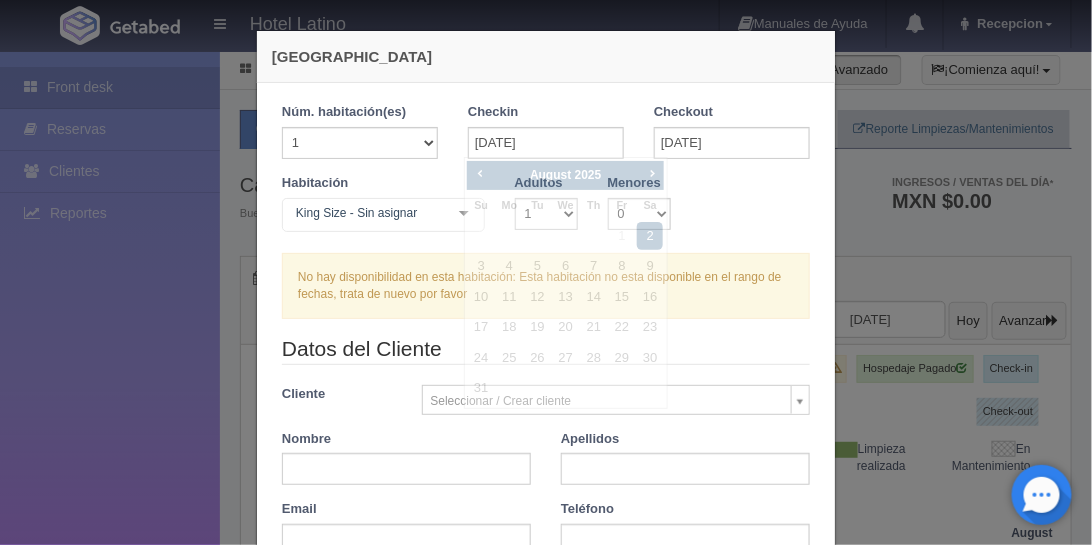 click on "2" at bounding box center [650, 236] 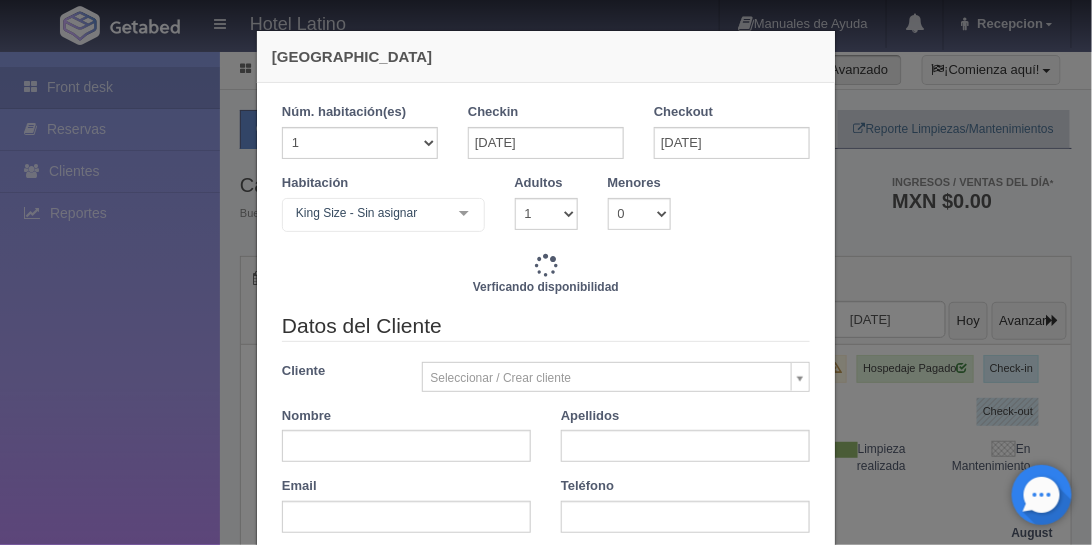 checkbox on "false" 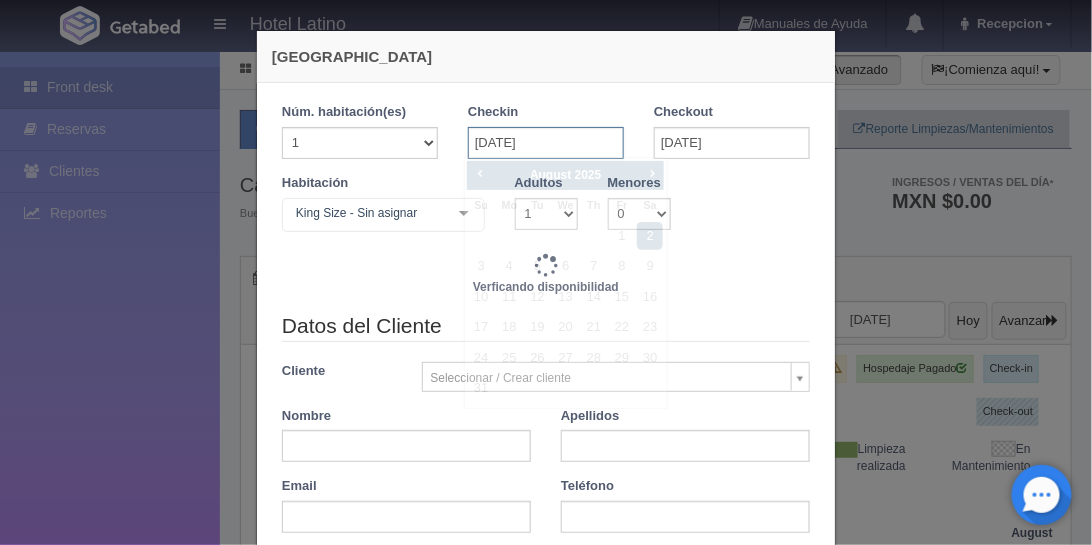 click on "Hotel Latino
Manuales de Ayuda
Actualizaciones recientes
Recepcion
Mi Perfil
Salir / Log Out
Procesando...
Front desk
Reservas
Clientes
Reportes
Reporte del día
Concentrado de ventas
Analíticas y revenue
Tablero" at bounding box center (546, 2724) 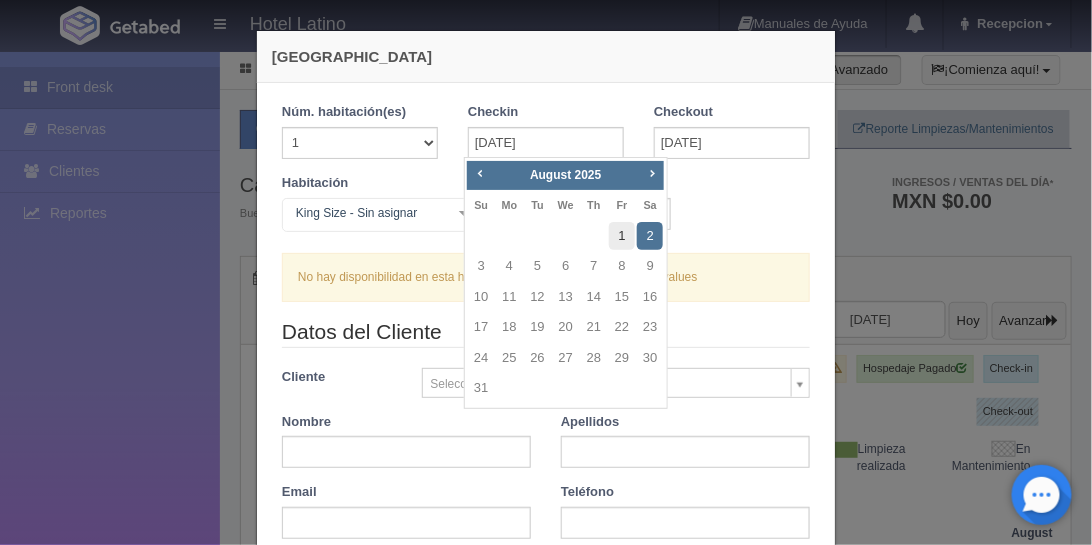 click on "1" at bounding box center [622, 236] 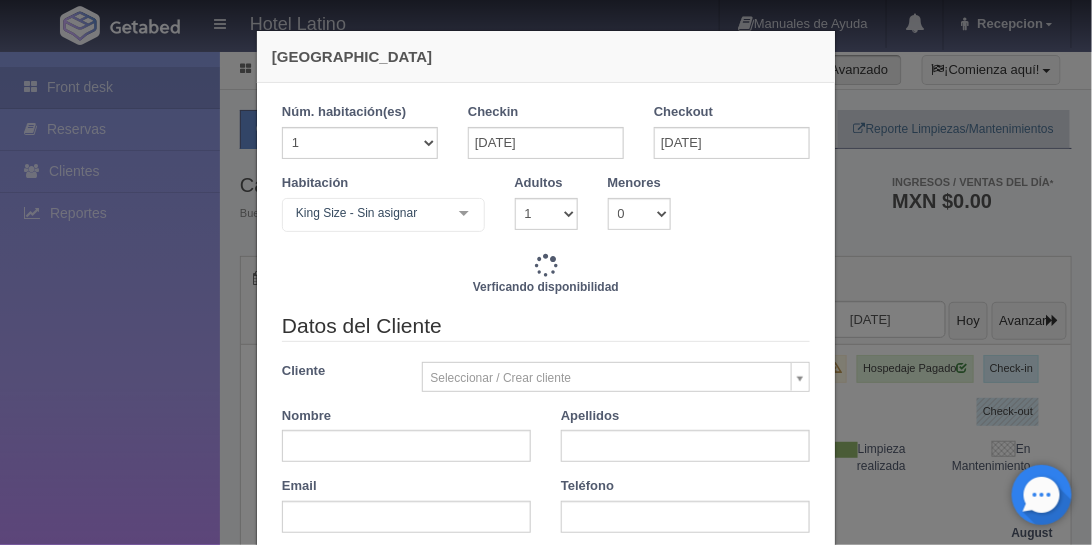 checkbox on "false" 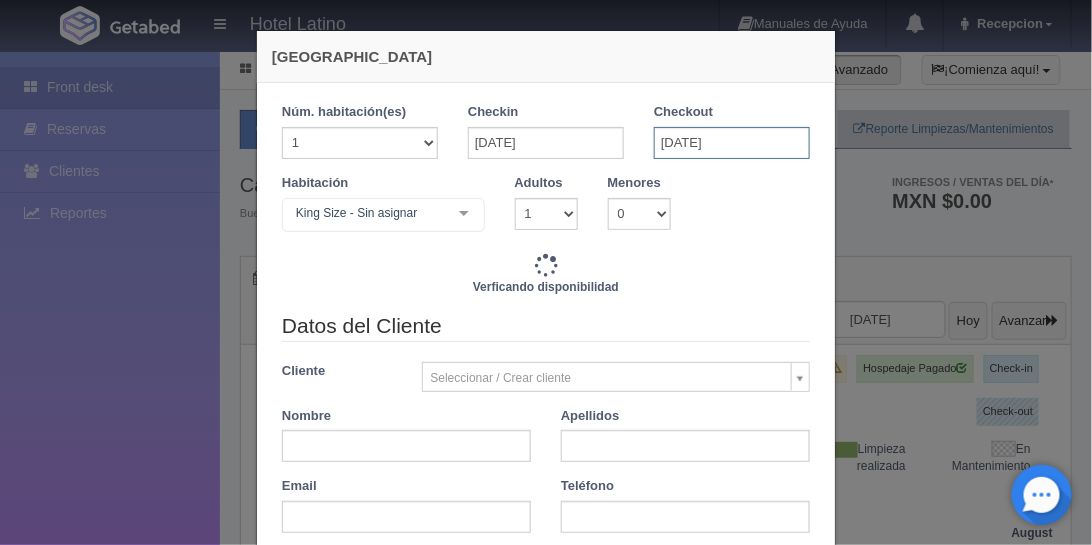 click on "[DATE]" at bounding box center (732, 143) 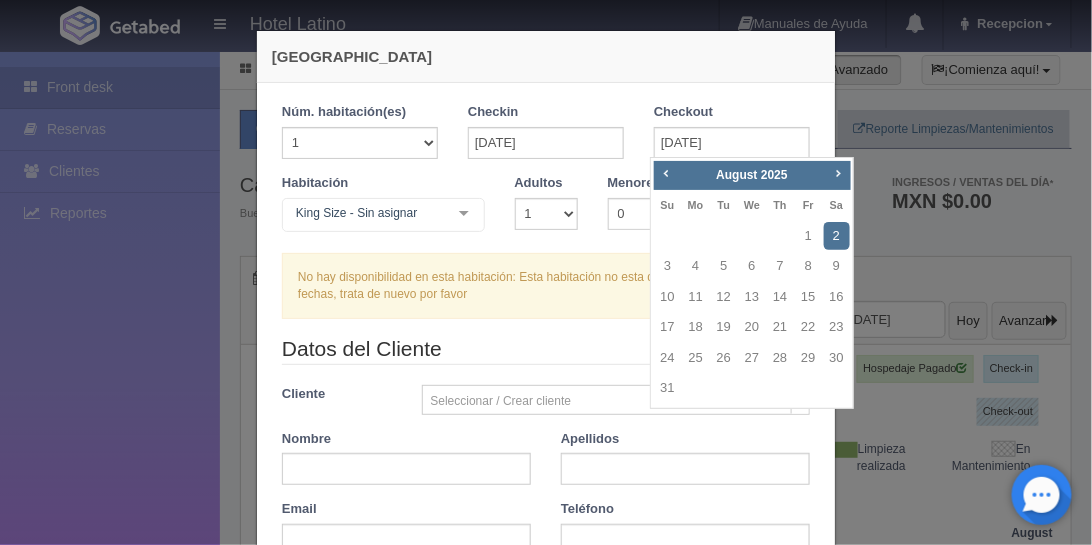 click on "1   Núm. habitación(es)   1   2   3   4   5   6   7   8   9   10   11   12   13   14   15   16   17   18   19   20   Checkin   [DATE]   Checkout   [DATE]     Habitación              [PERSON_NAME] Size - Sin asignar           Sencilla Sencilla - Sin asignar     Doble Doble - Sin asignar   Doble 1   Doble 2   Doble 3   Doble 4   Doble 5   Doble 6   Doble 7   Doble 8   Doble 9   Doble 10   Doble 11   Doble 12   Doble 13   Doble 14   Doble 15   Doble 16   Doble 17     [PERSON_NAME] Size [PERSON_NAME] Size - Sin asignar   [PERSON_NAME] Size 1   [PERSON_NAME] Size 2   [PERSON_NAME] Size 3   [PERSON_NAME] Size 4   [PERSON_NAME] Size 5   [PERSON_NAME] Size 6   [PERSON_NAME] Size 7   [PERSON_NAME] Size 8   [PERSON_NAME] Size 9   [PERSON_NAME] Size 10   [PERSON_NAME] Size 11   [PERSON_NAME] Size 12   [PERSON_NAME] Size 13     No elements found. Consider changing the search query.   List is empty.       Adultos   1   2   3   4   5   6   7   8   9   10   Menores   0   1   2   3   4   5   6   7   8   9   10   Edad menores   0   1   2   3   4   5   6   7   8   9   10   11   12   13   14   15   16   17   18        Verficando disponibilidad" at bounding box center (546, 482) 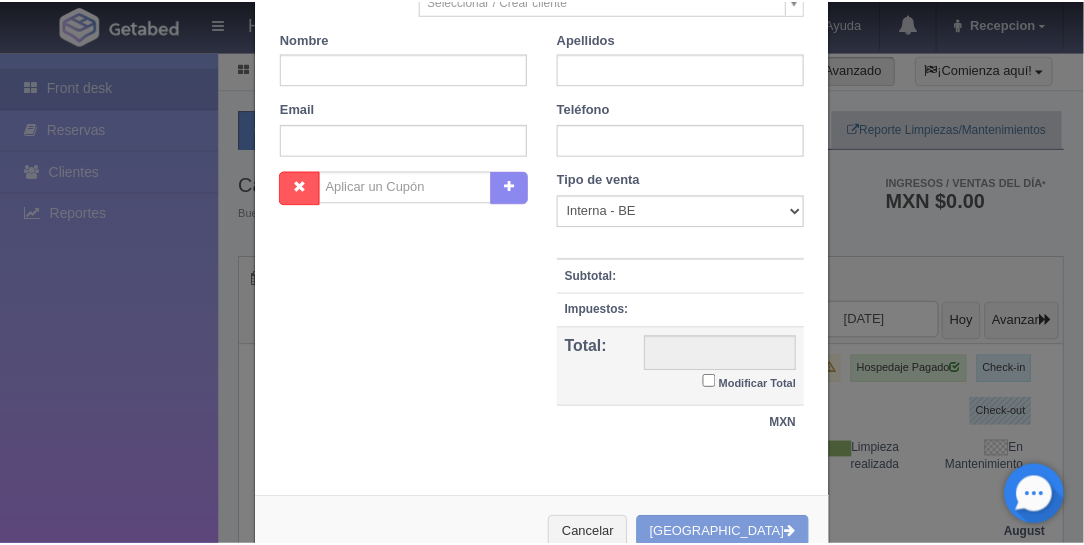 scroll, scrollTop: 449, scrollLeft: 0, axis: vertical 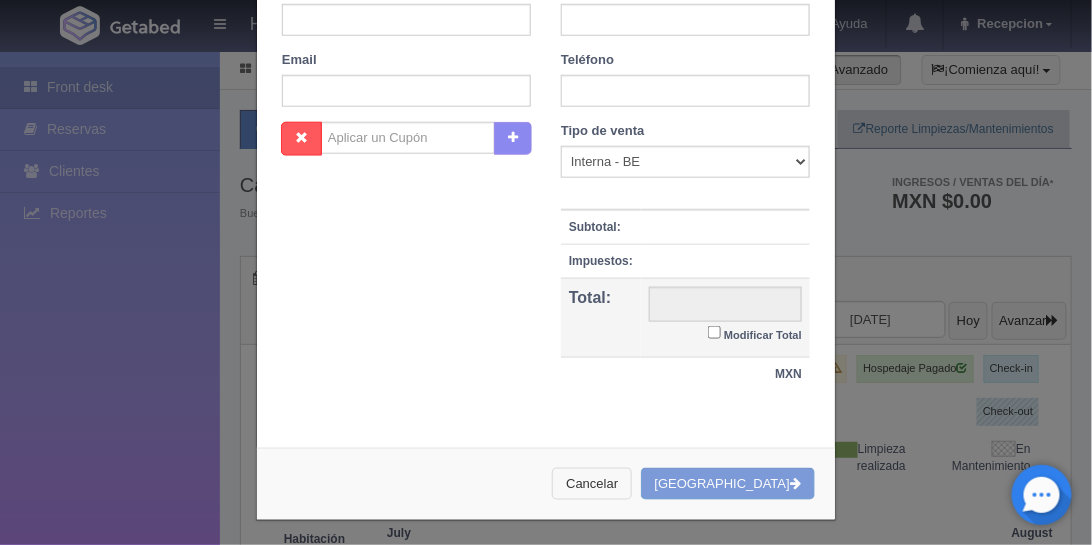 click on "Cancelar" at bounding box center (592, 484) 